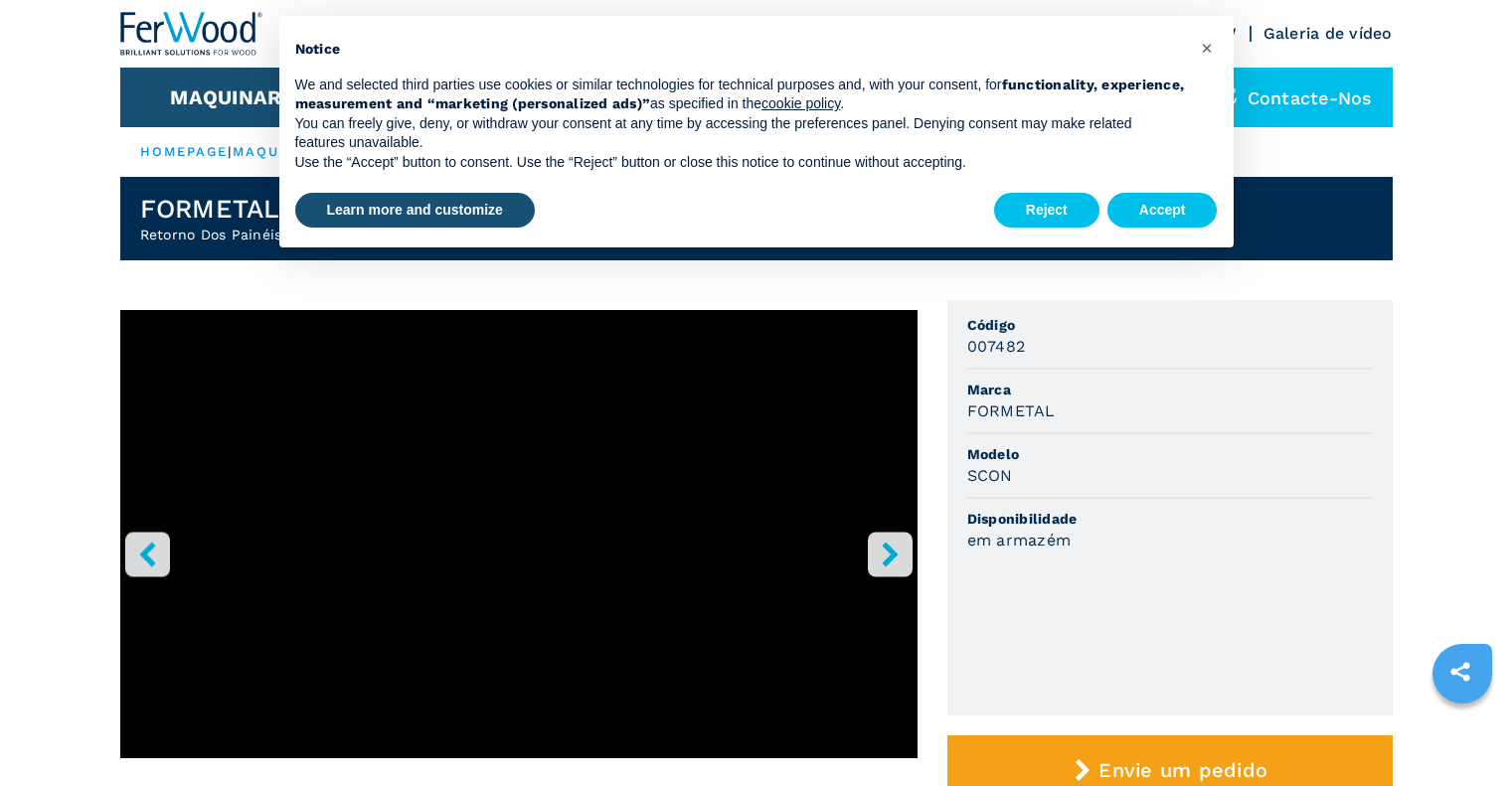 scroll, scrollTop: 0, scrollLeft: 0, axis: both 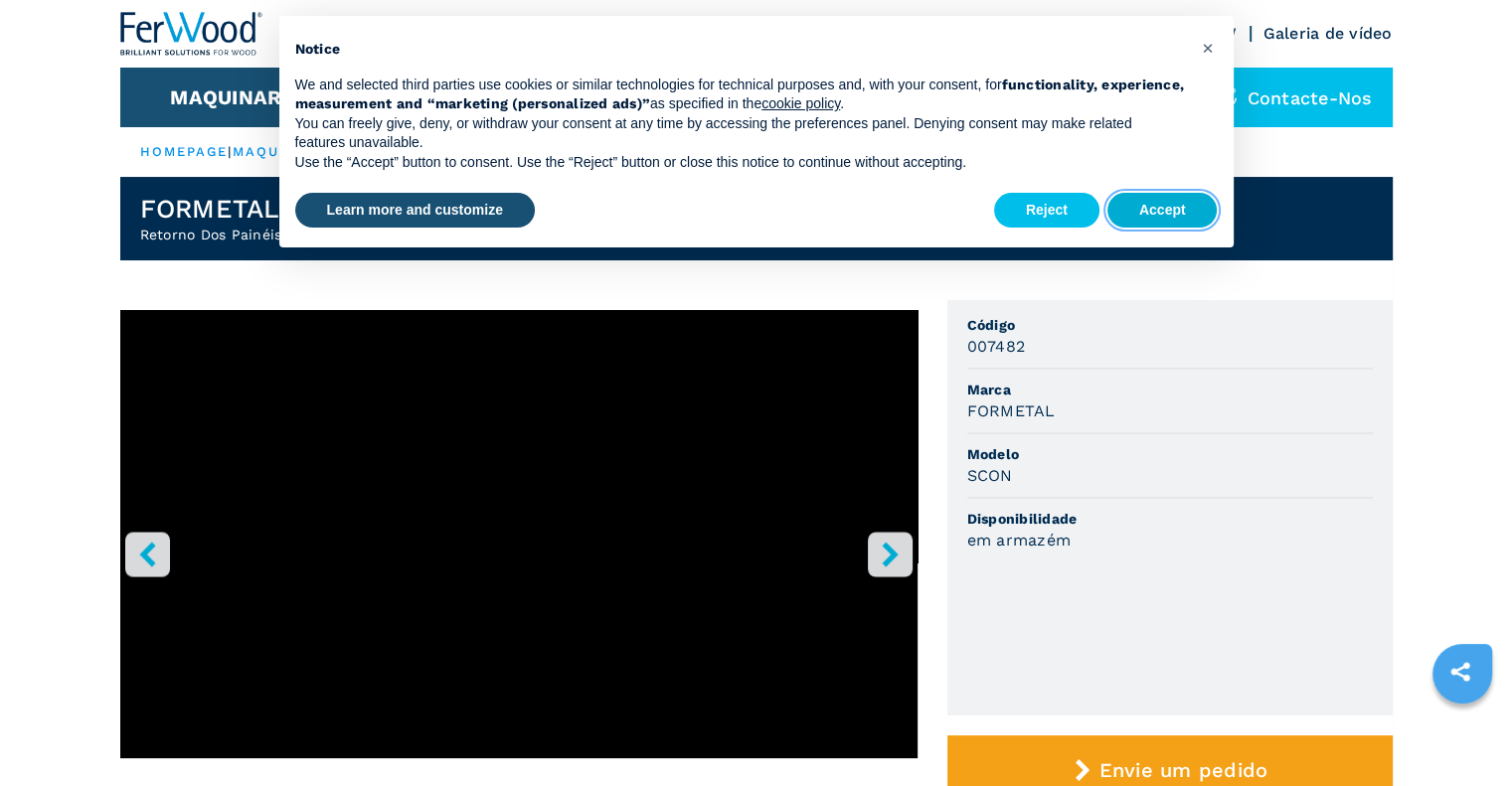 click on "Accept" at bounding box center [1162, 211] 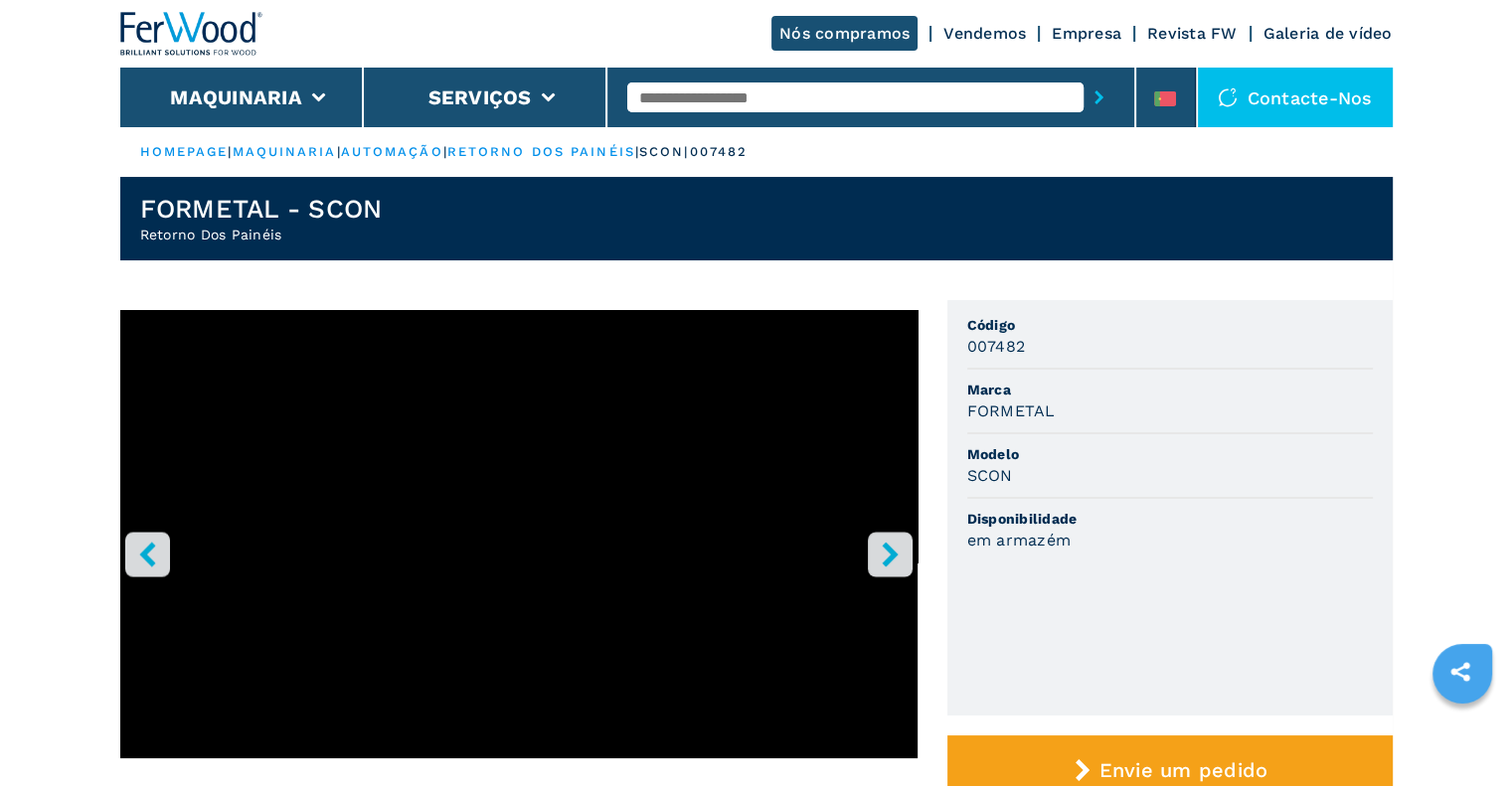 click at bounding box center [855, 97] 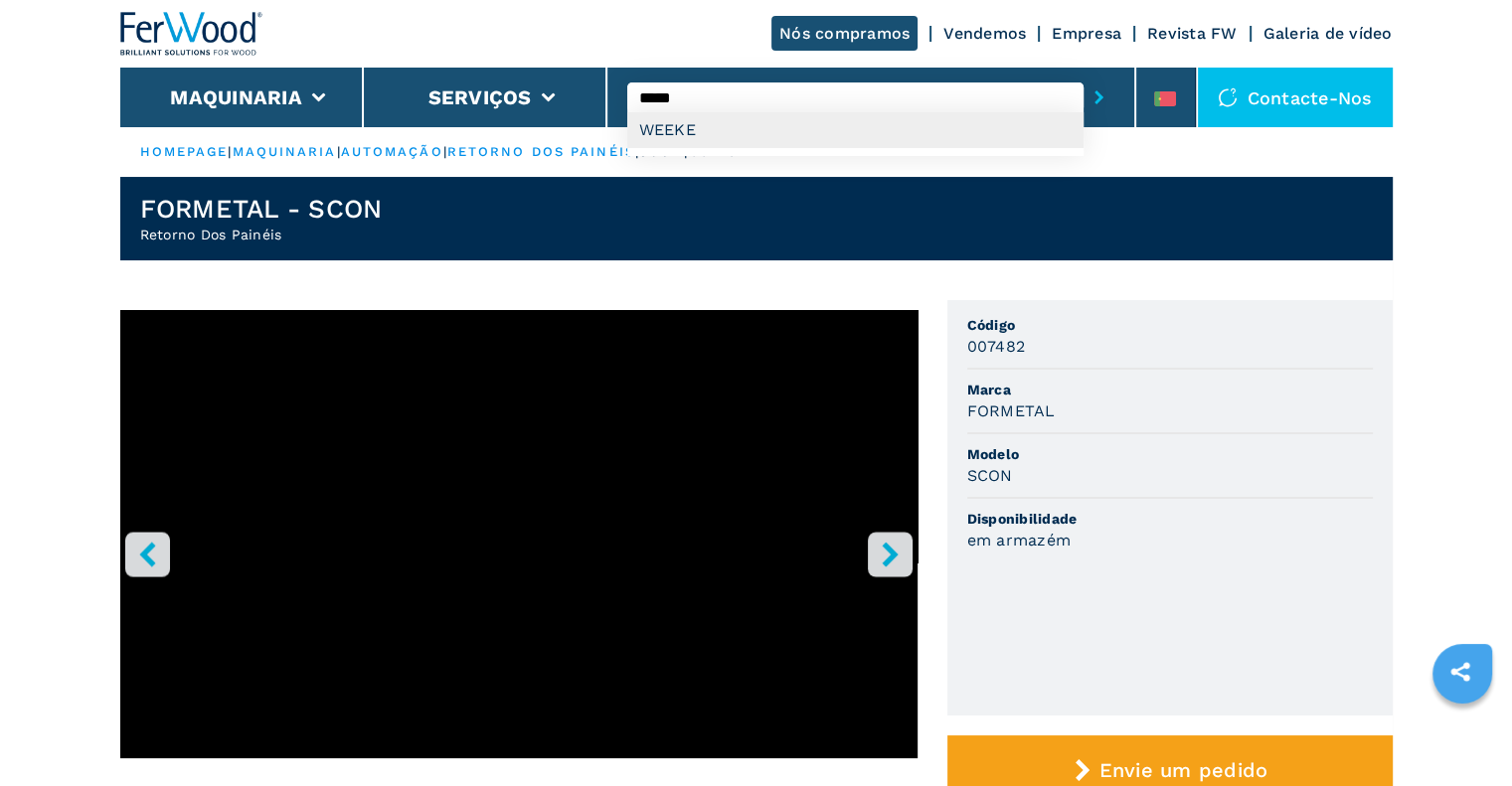 click on "WEEKE" at bounding box center (855, 130) 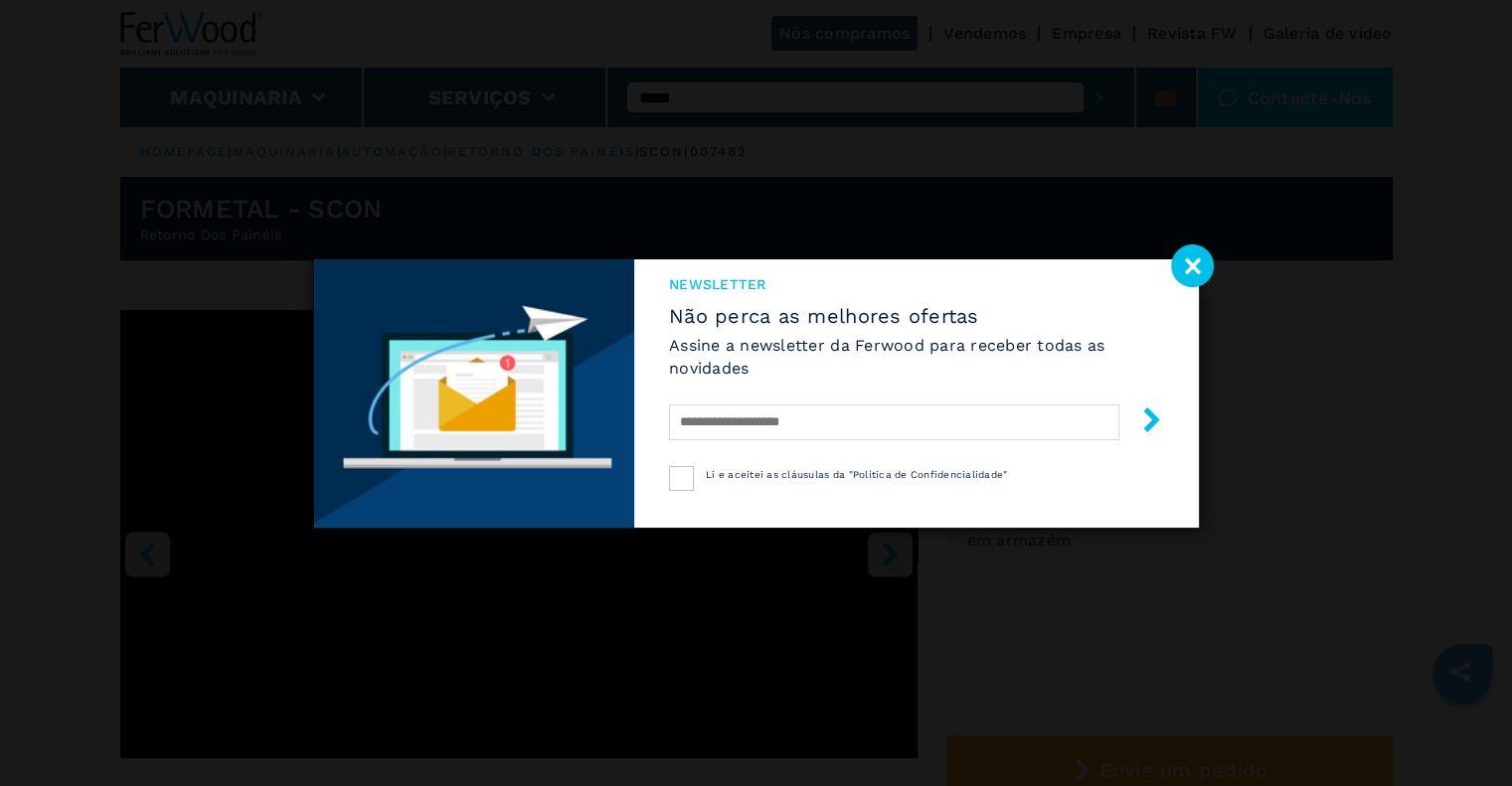 select on "*****" 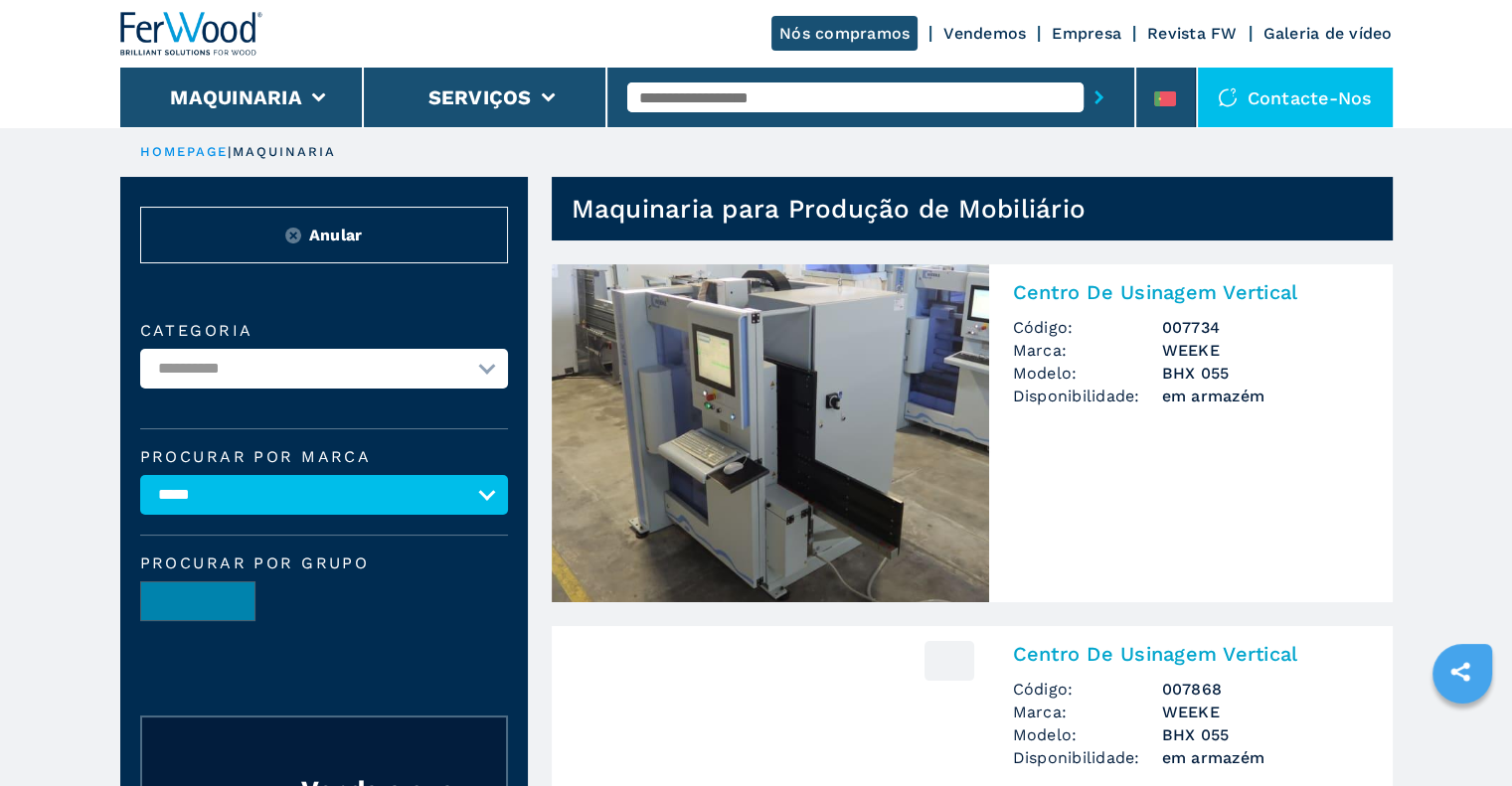 click on "Centro De Usinagem Vertical Código:  007734 Marca:  WEEKE Modelo:  BHX 055 Disponibilidade:  em armazém" at bounding box center (1191, 352) 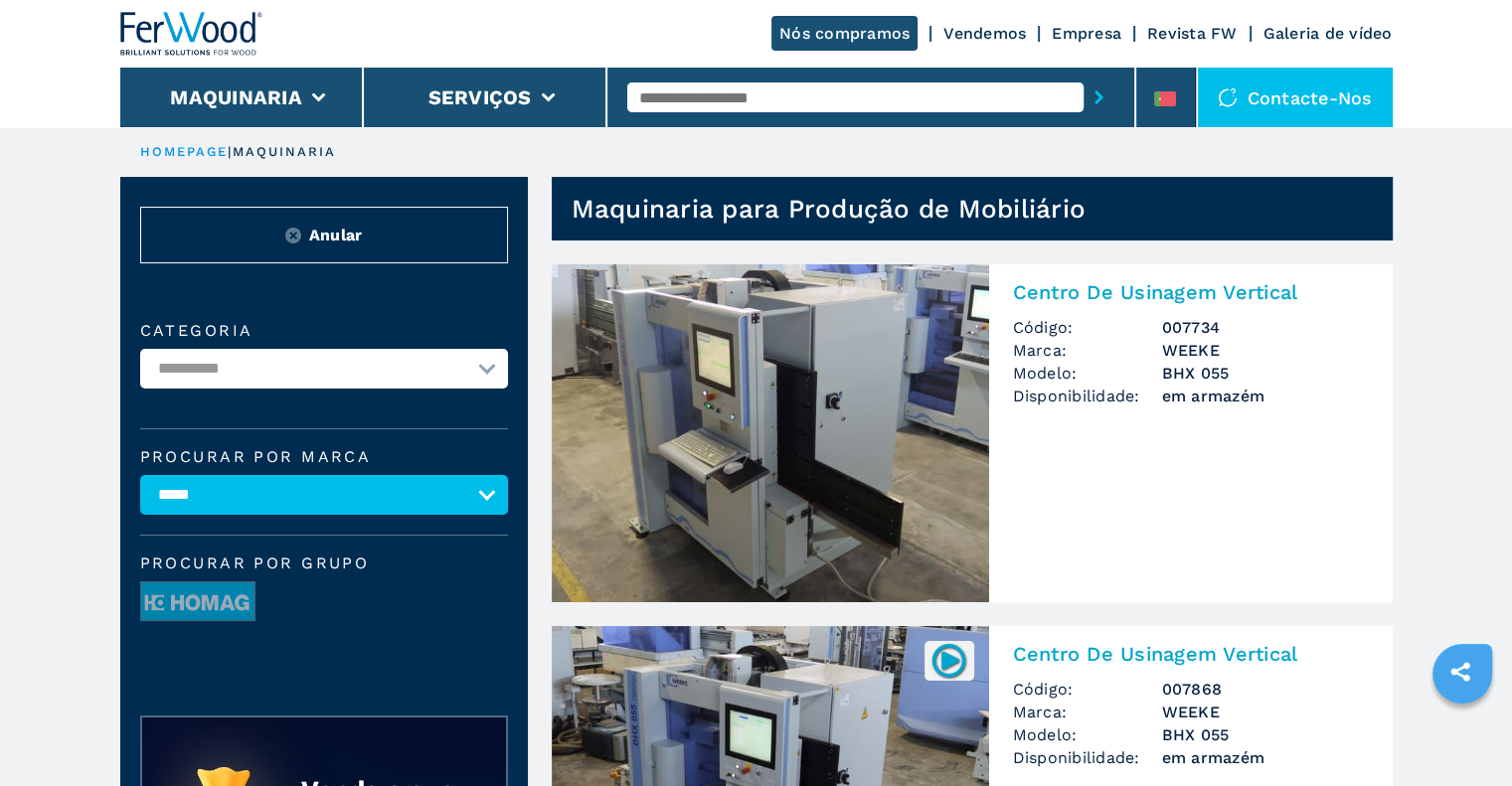 scroll, scrollTop: 374, scrollLeft: 0, axis: vertical 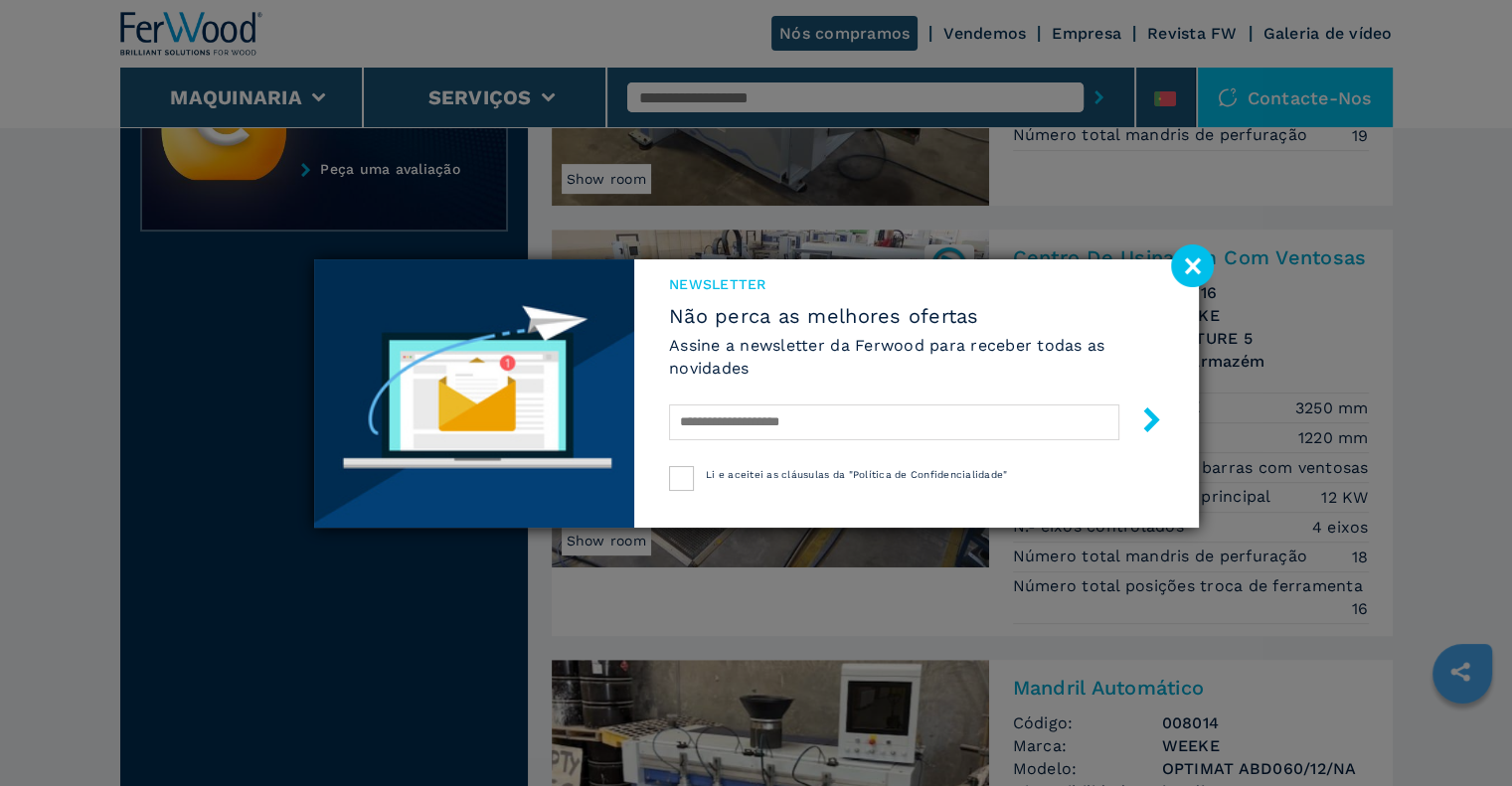 click 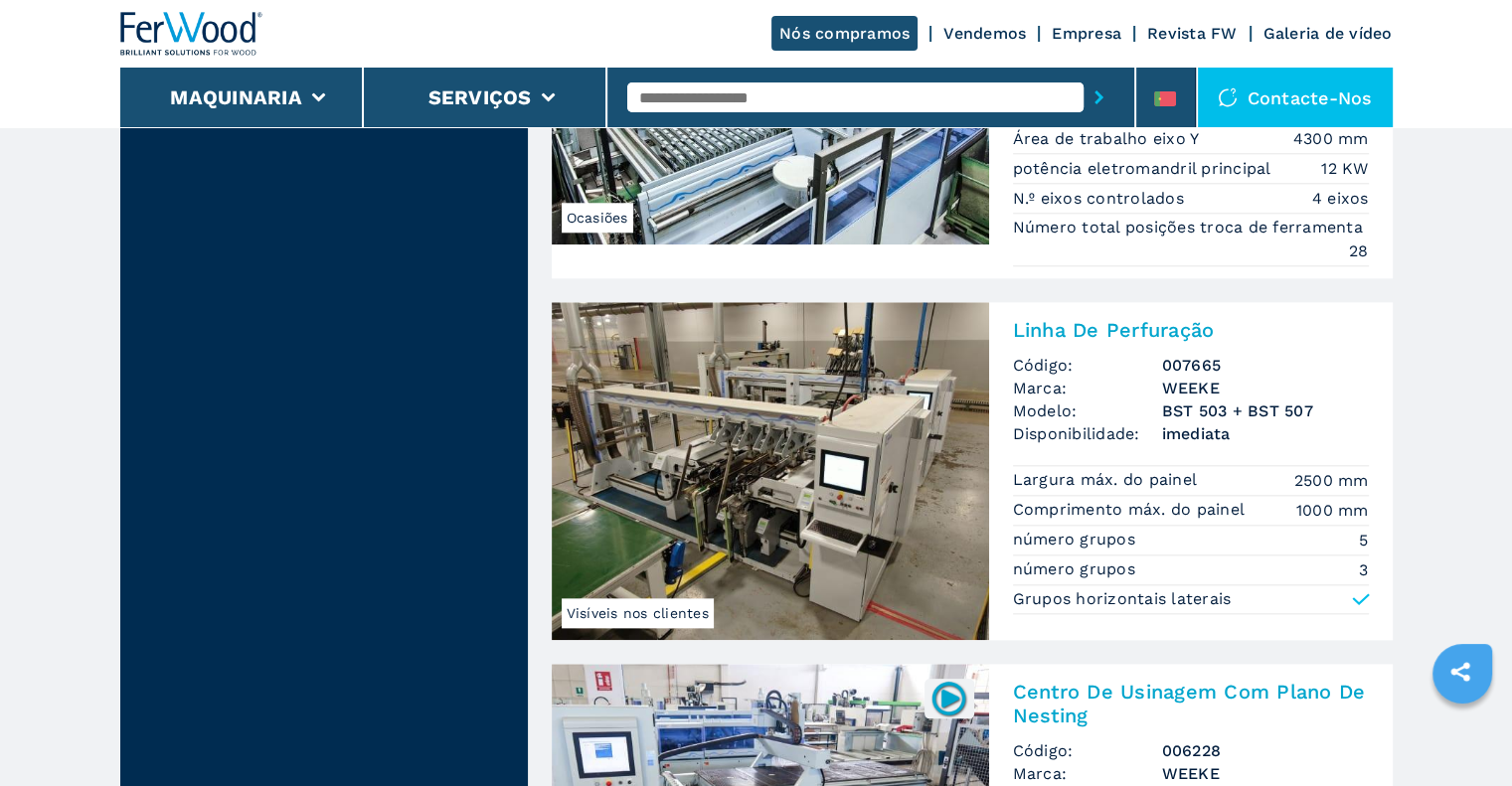 scroll, scrollTop: 2019, scrollLeft: 0, axis: vertical 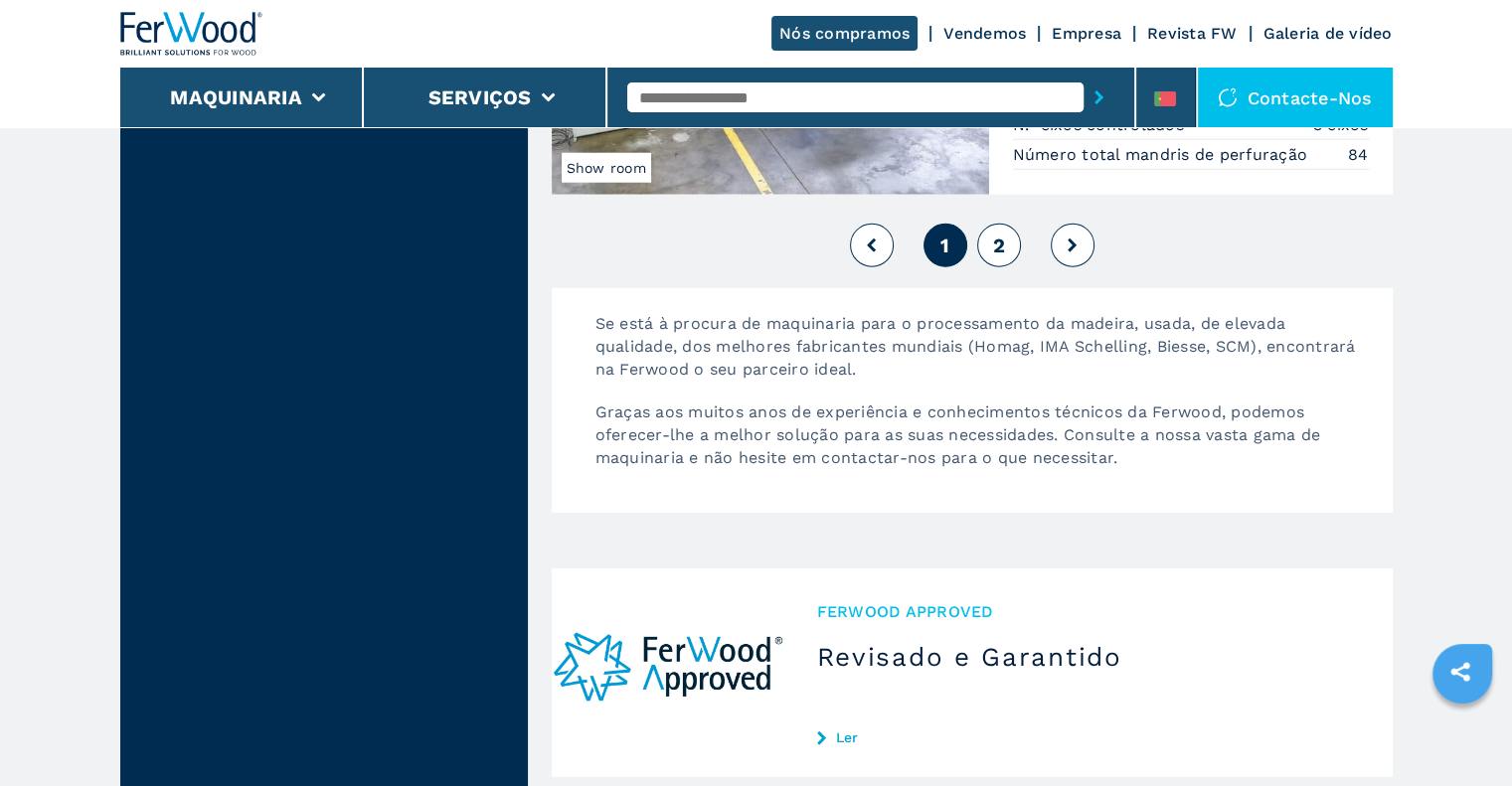 click on "2" at bounding box center [999, 245] 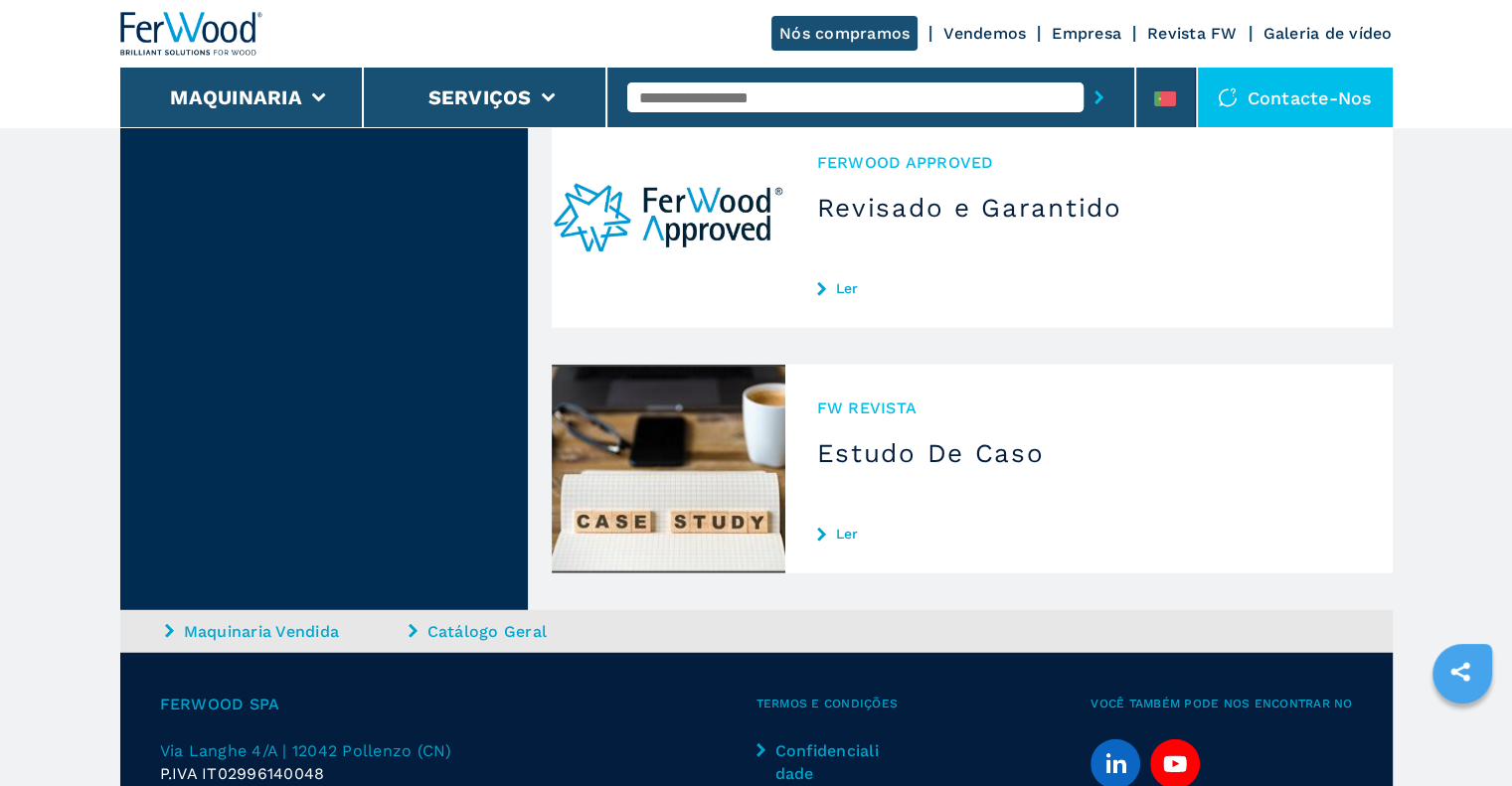 scroll, scrollTop: 0, scrollLeft: 0, axis: both 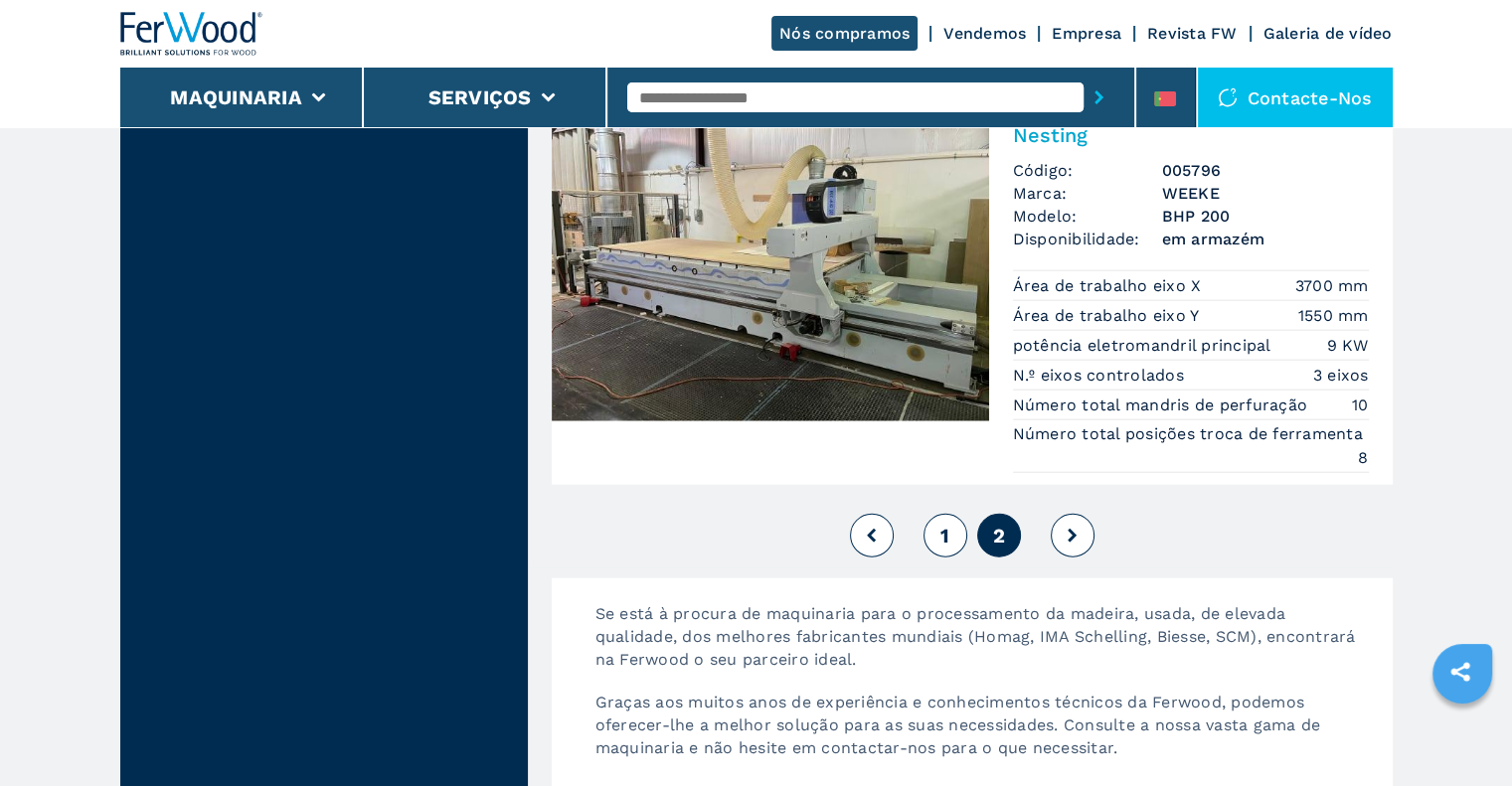 click on "1" at bounding box center (945, 536) 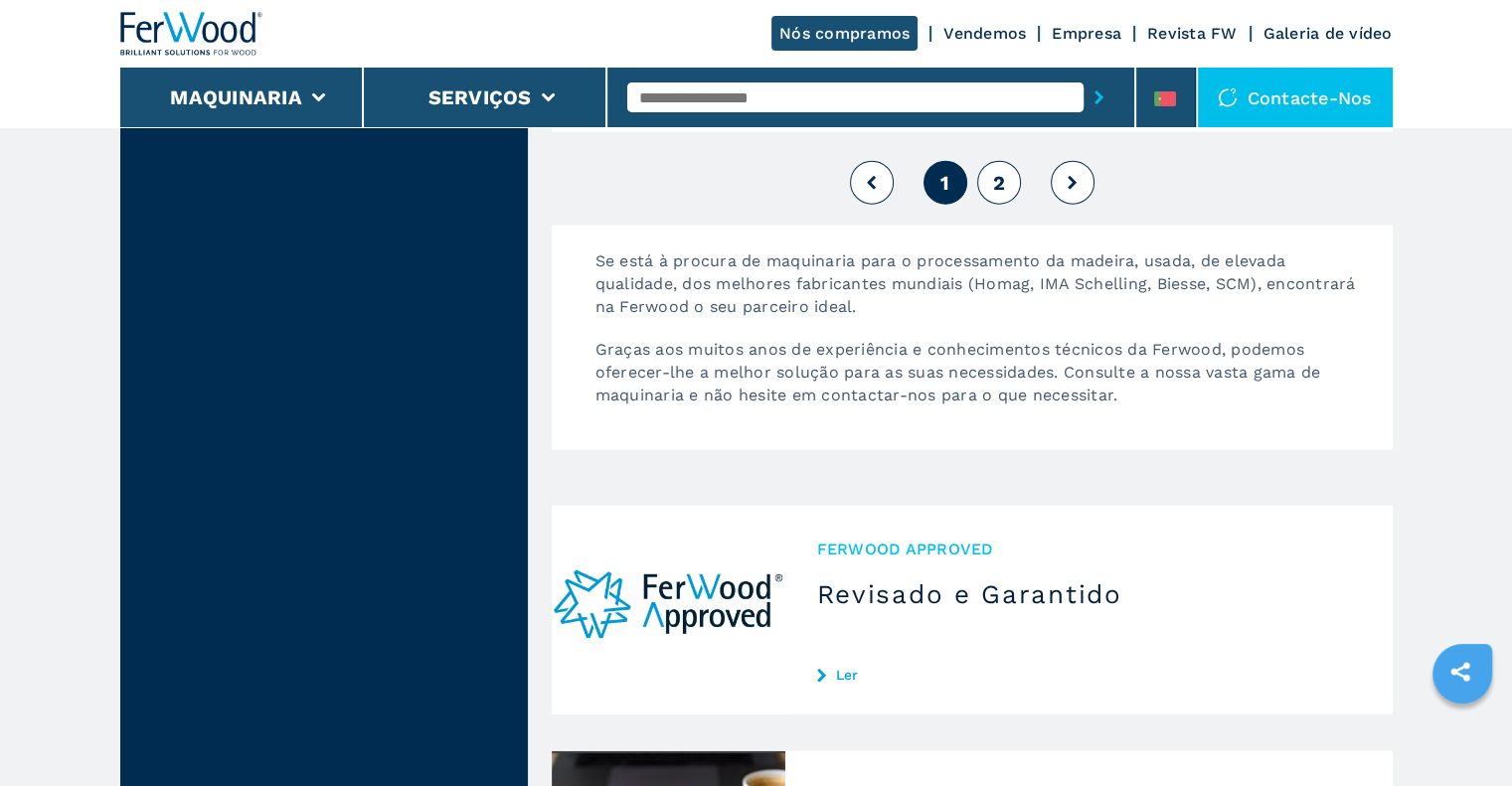 scroll, scrollTop: 0, scrollLeft: 0, axis: both 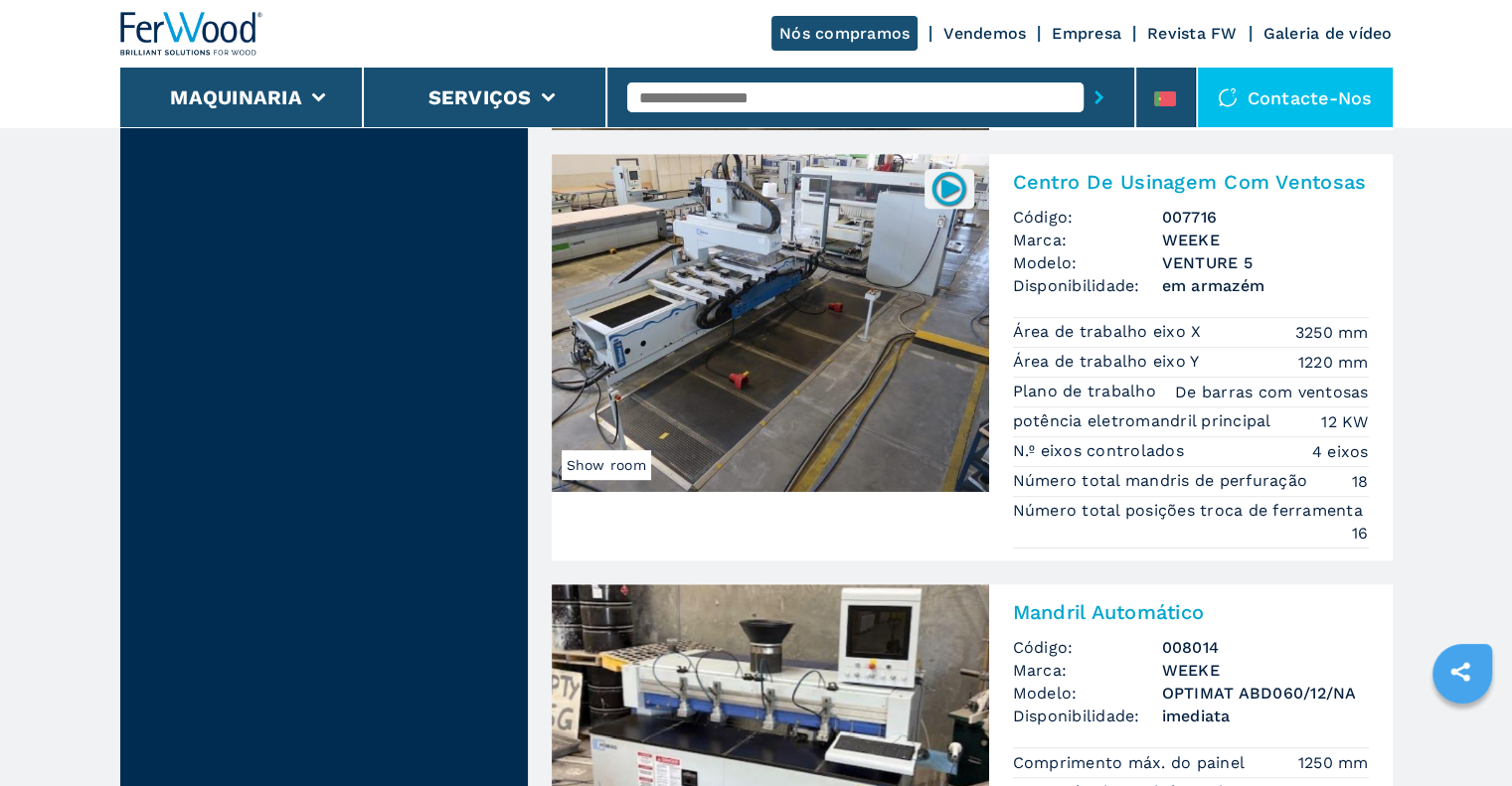 click at bounding box center [770, 323] 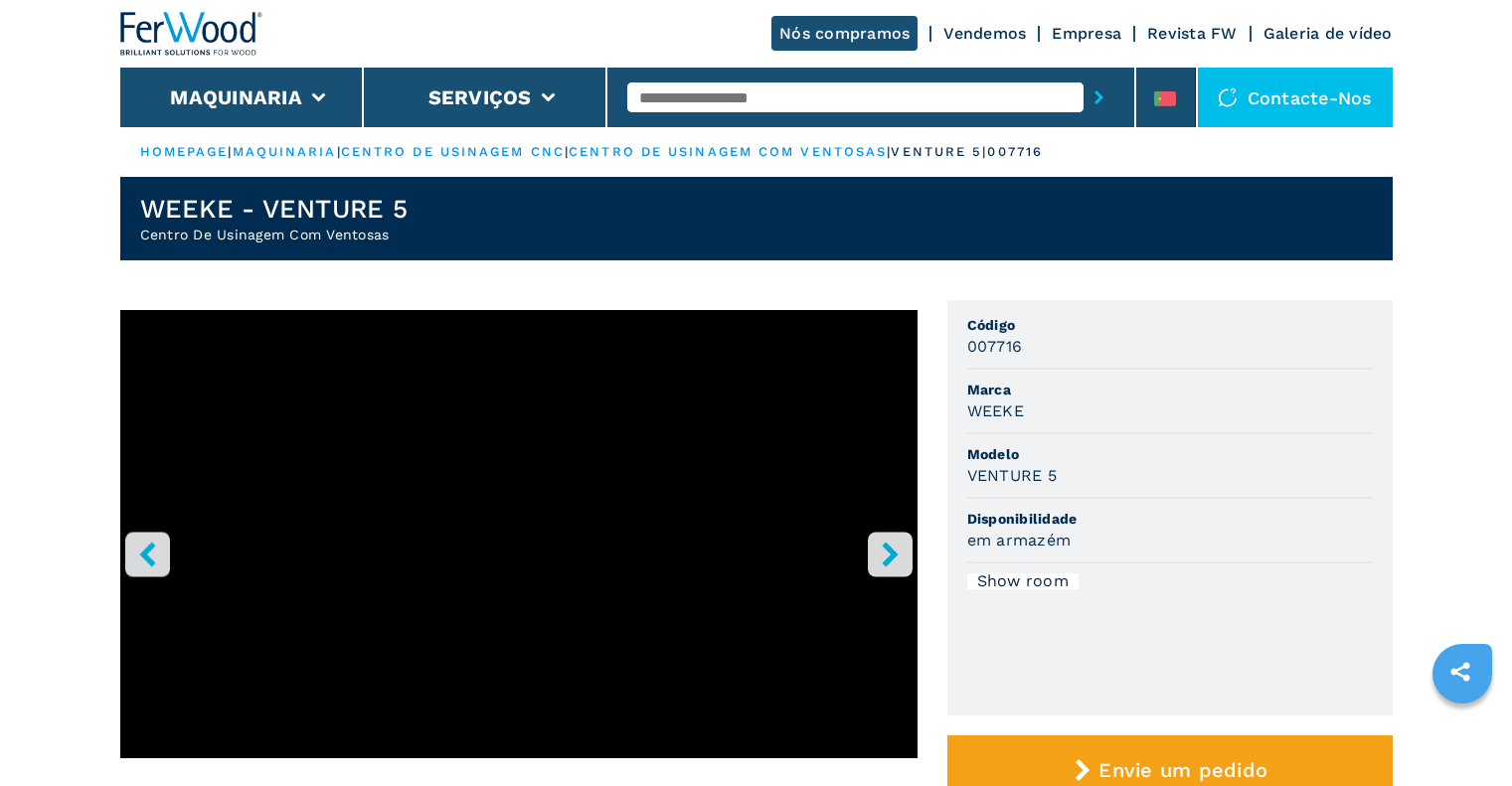scroll, scrollTop: 0, scrollLeft: 0, axis: both 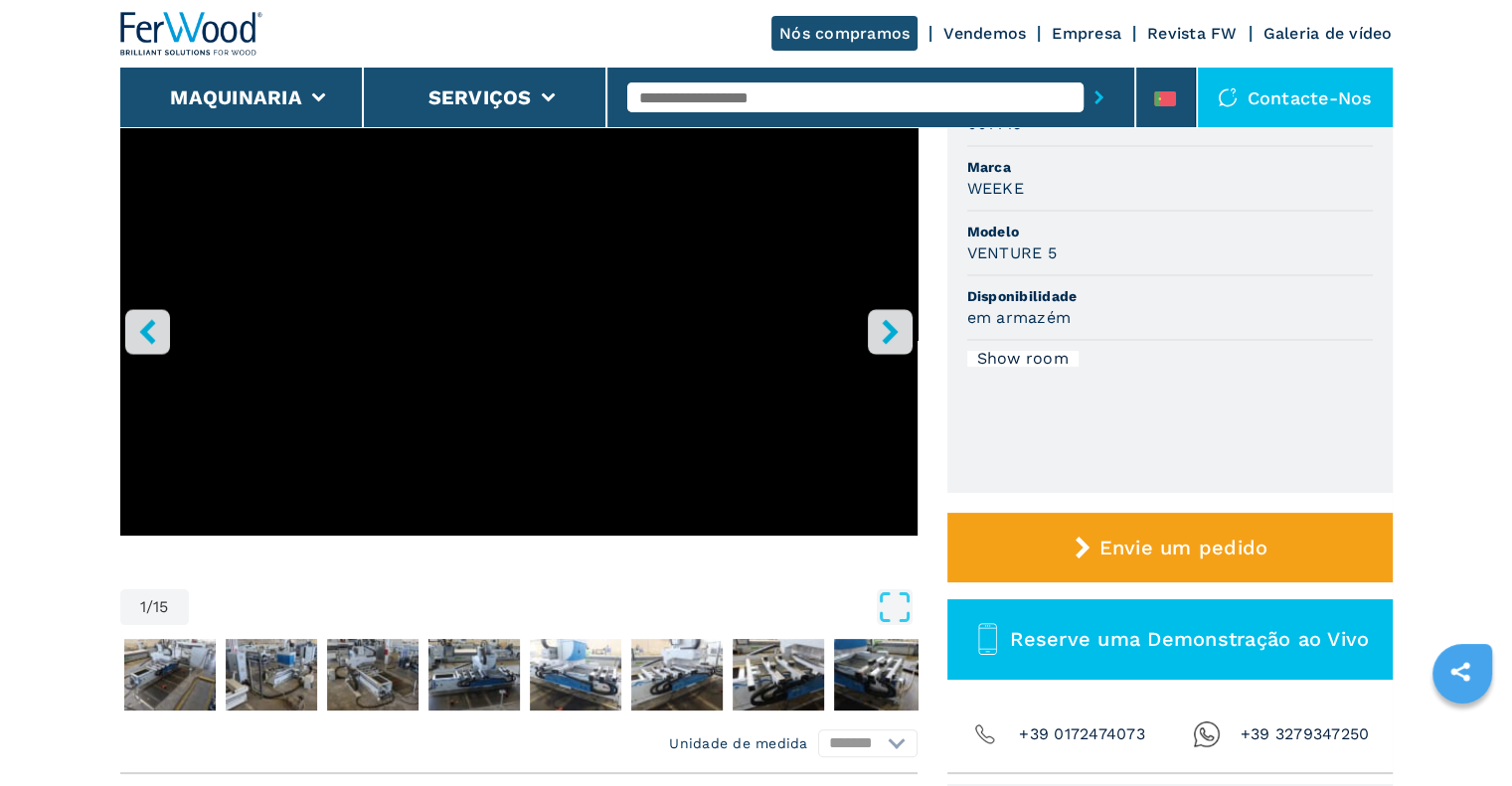 click 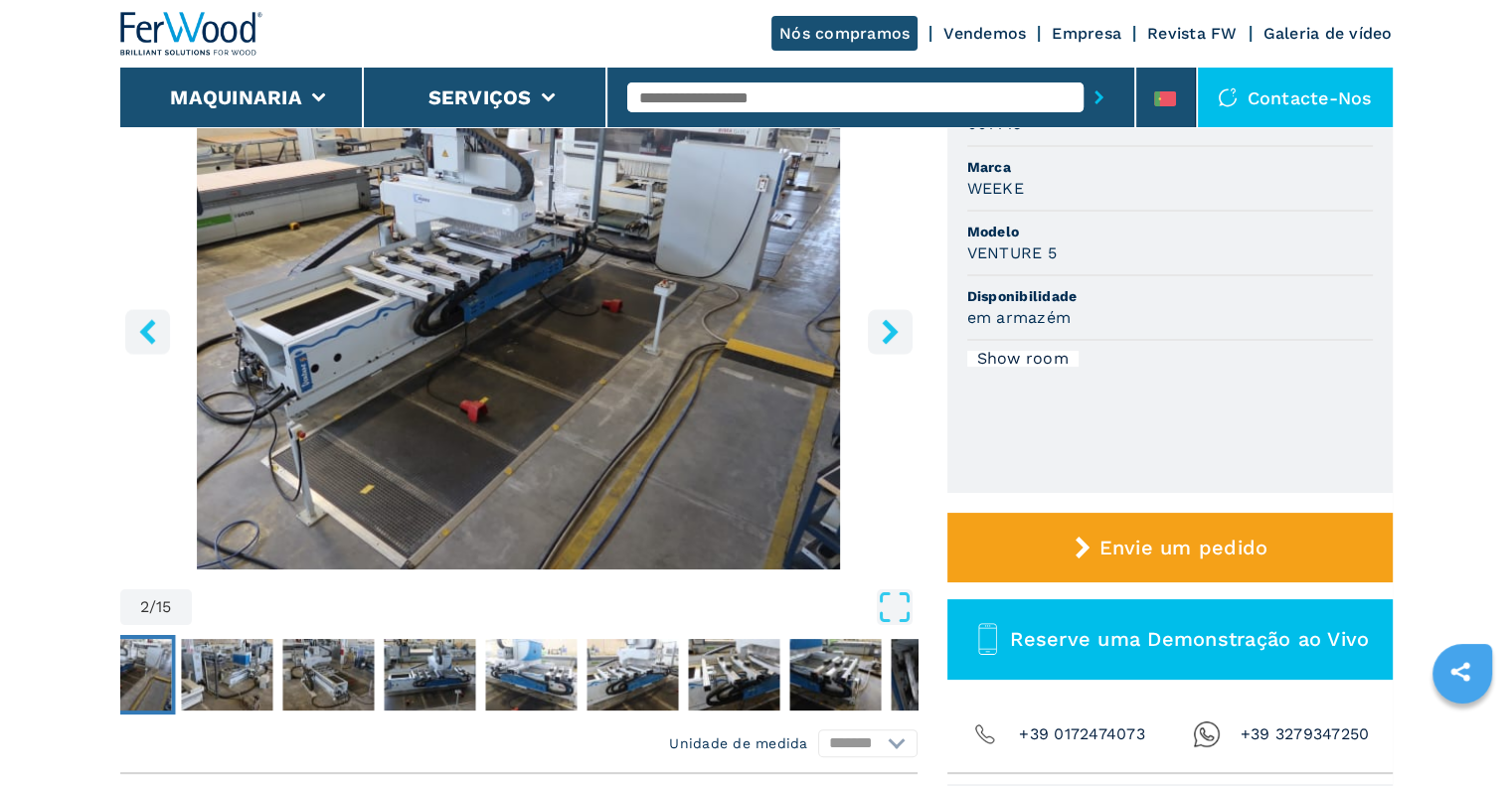 click at bounding box center [519, 328] 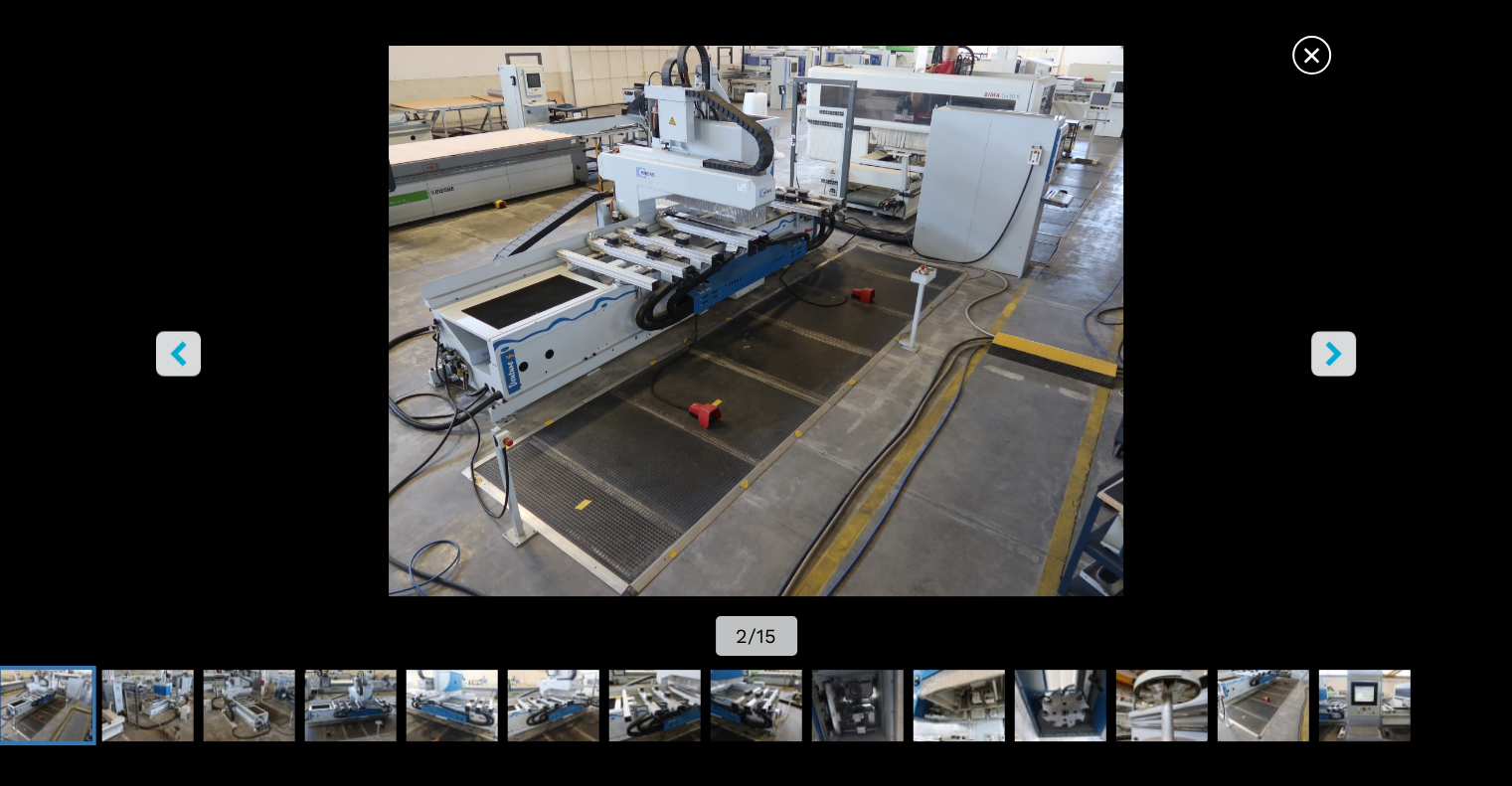 click at bounding box center [756, 321] 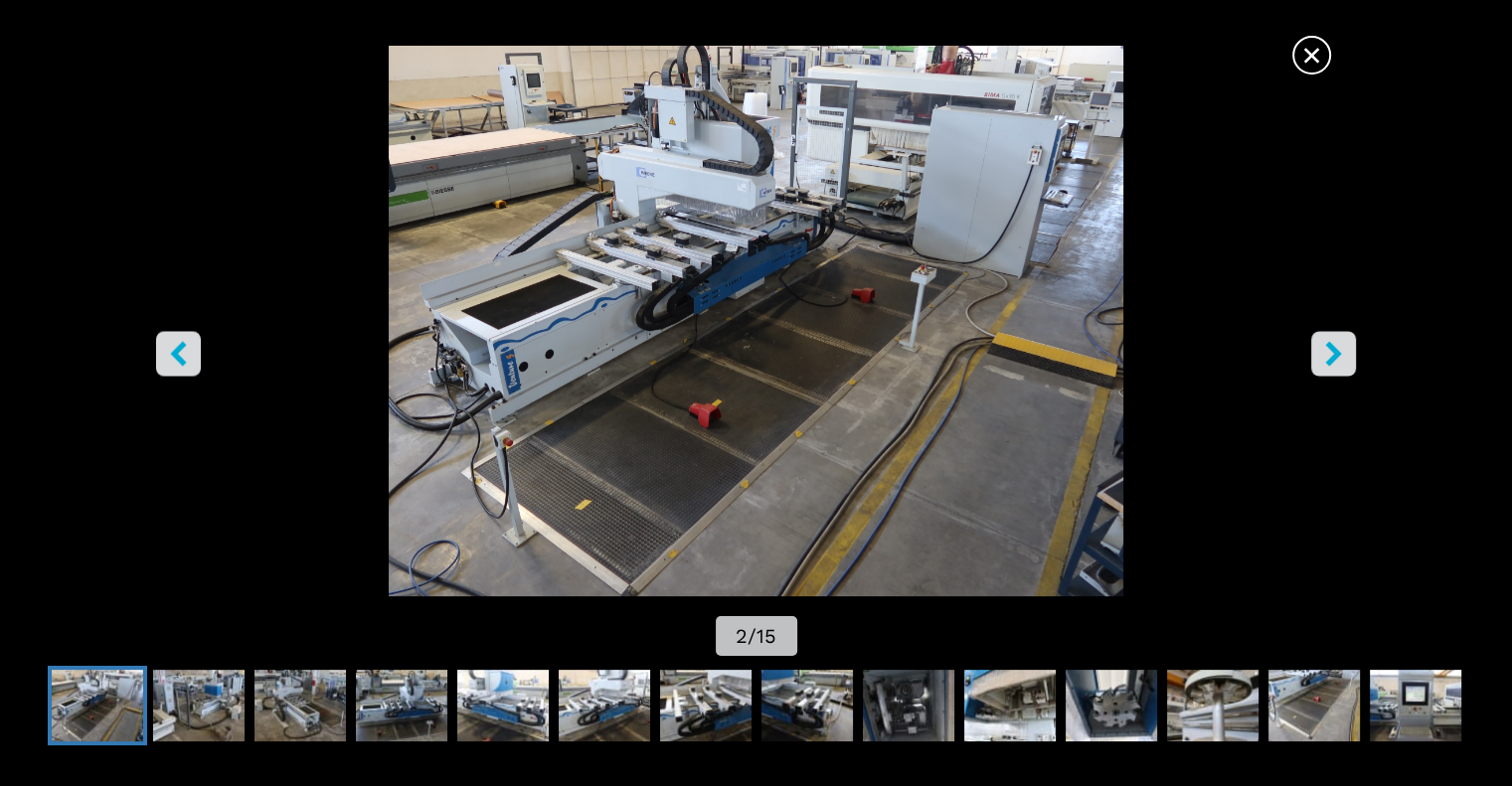 click 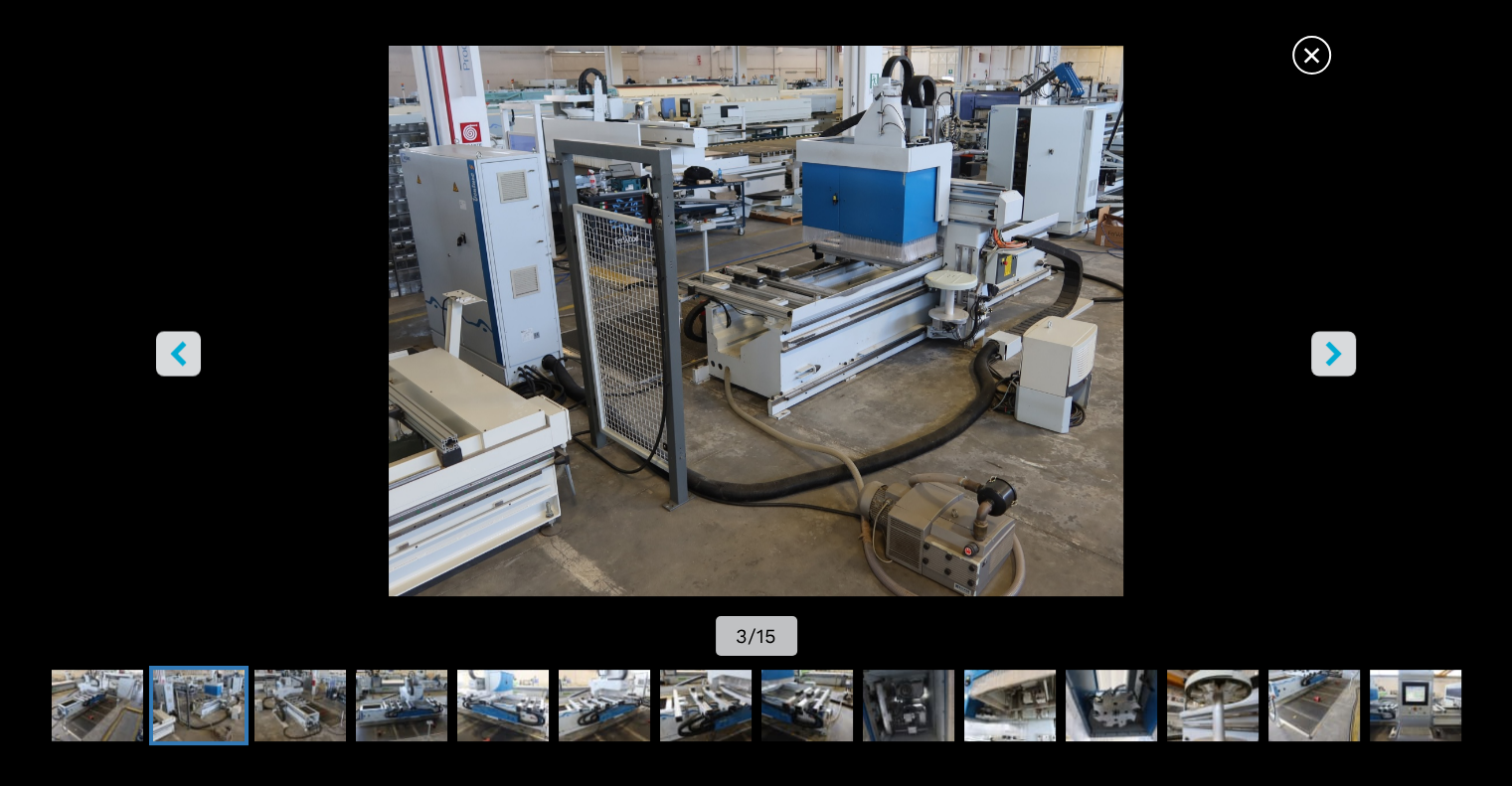 click 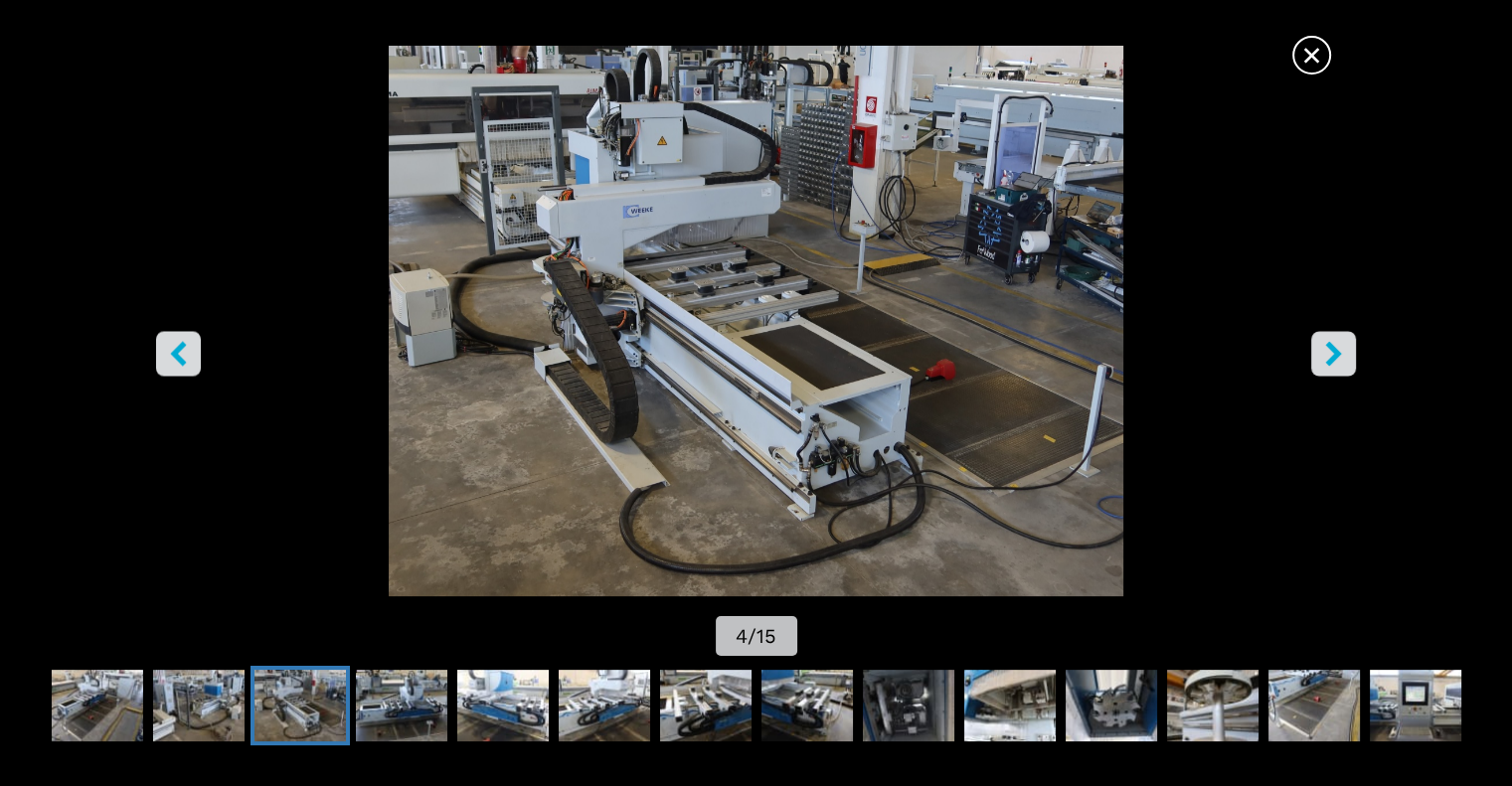 click 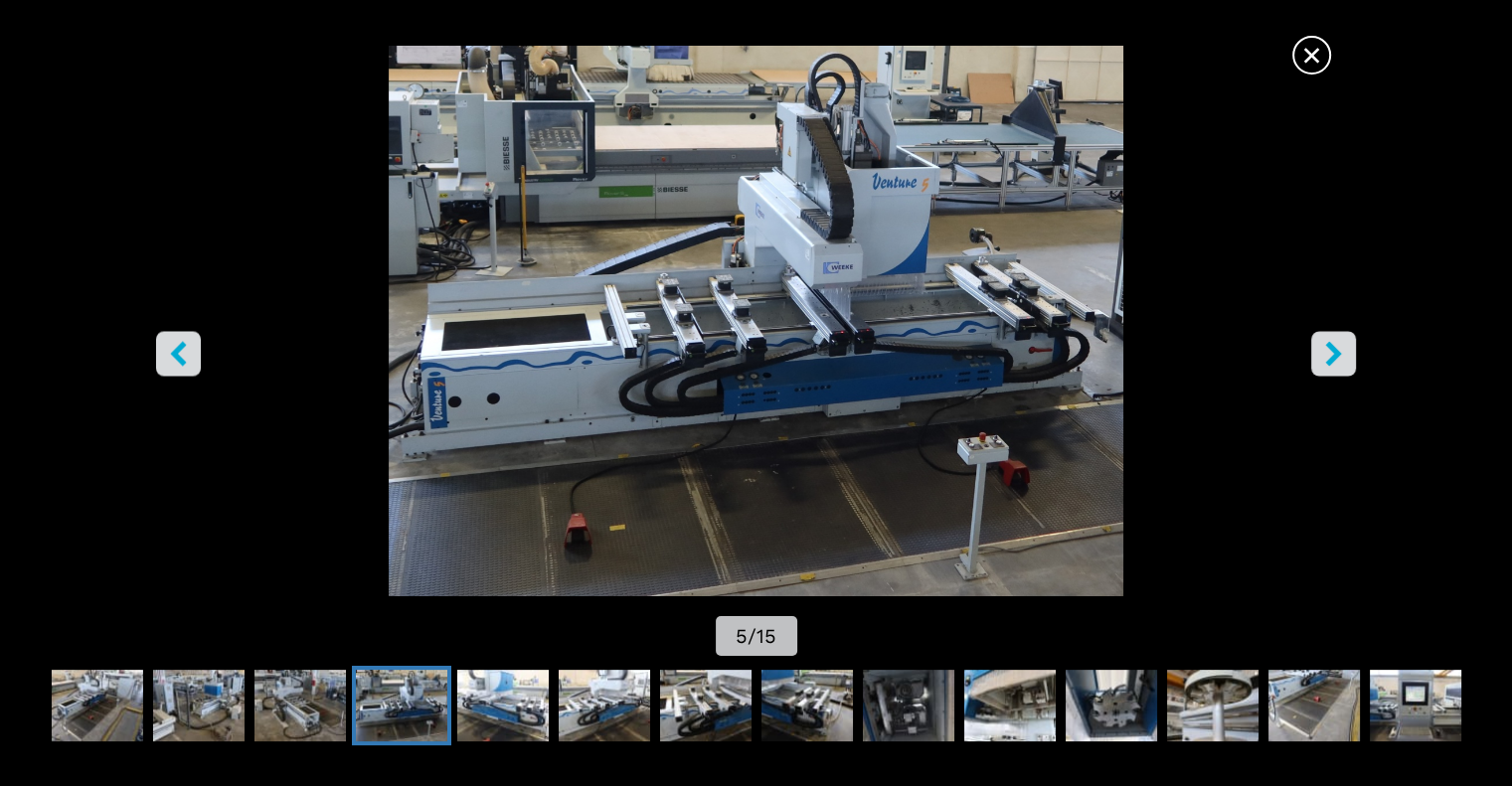 click 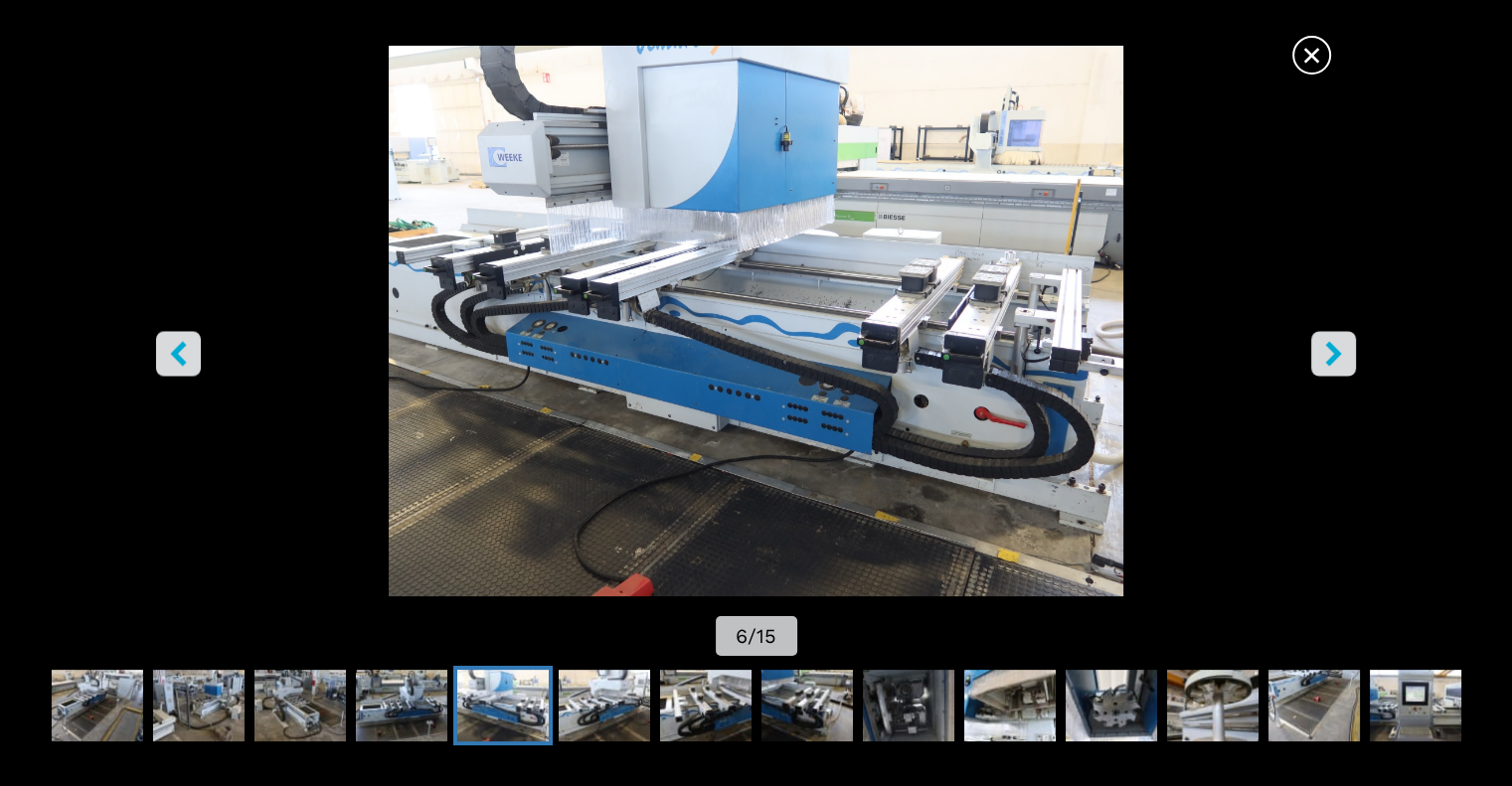 click 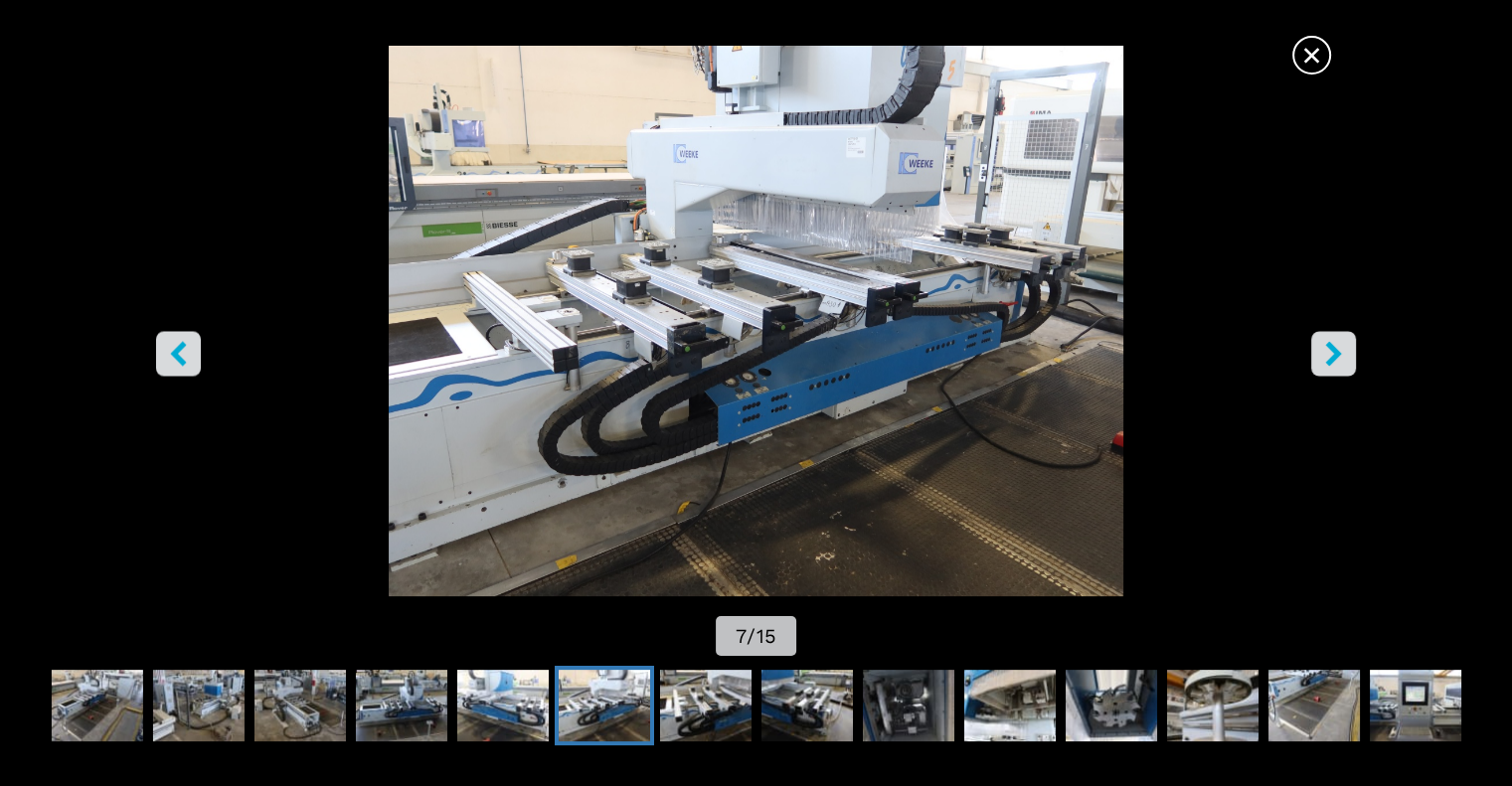 click 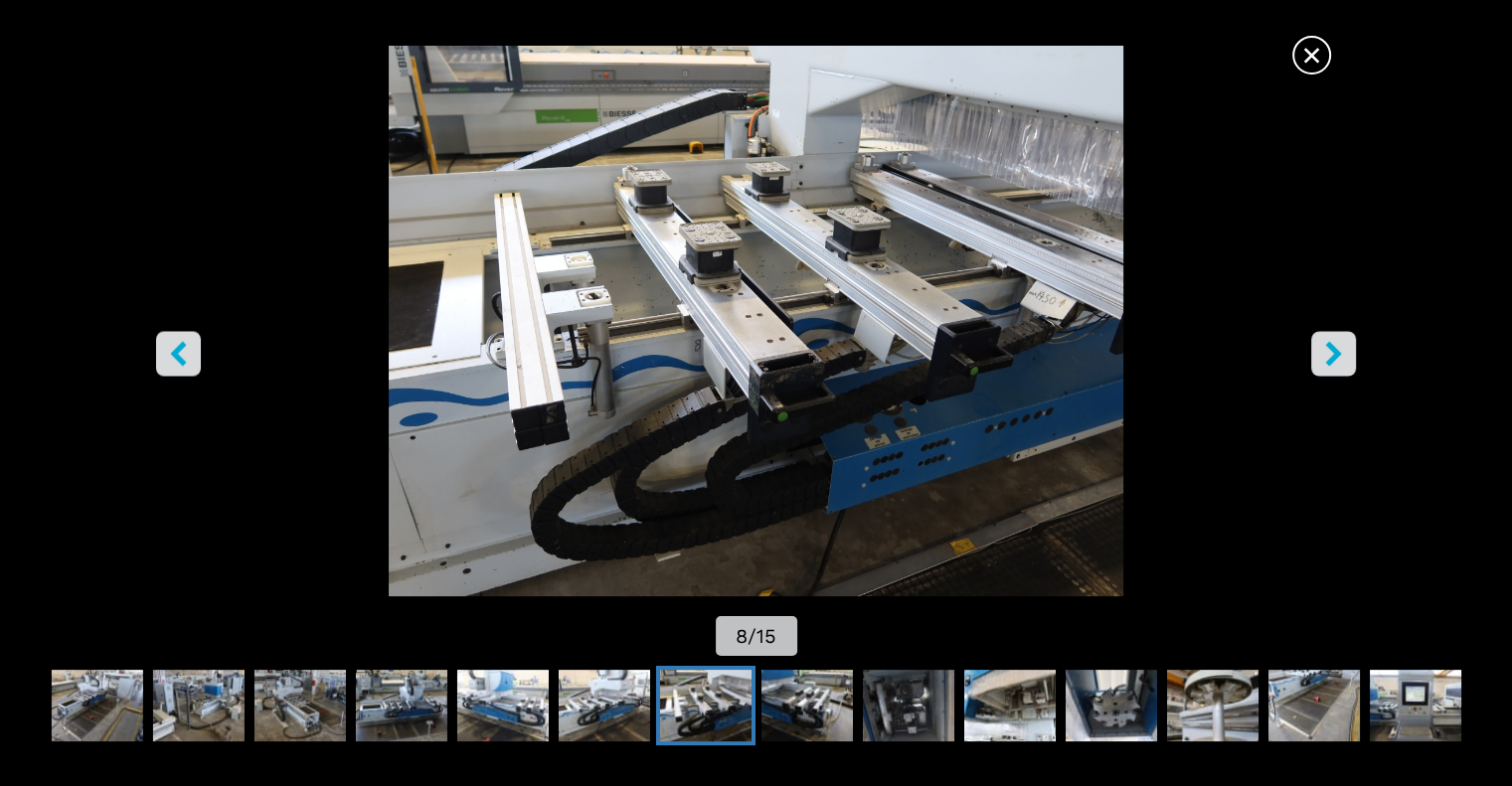 click 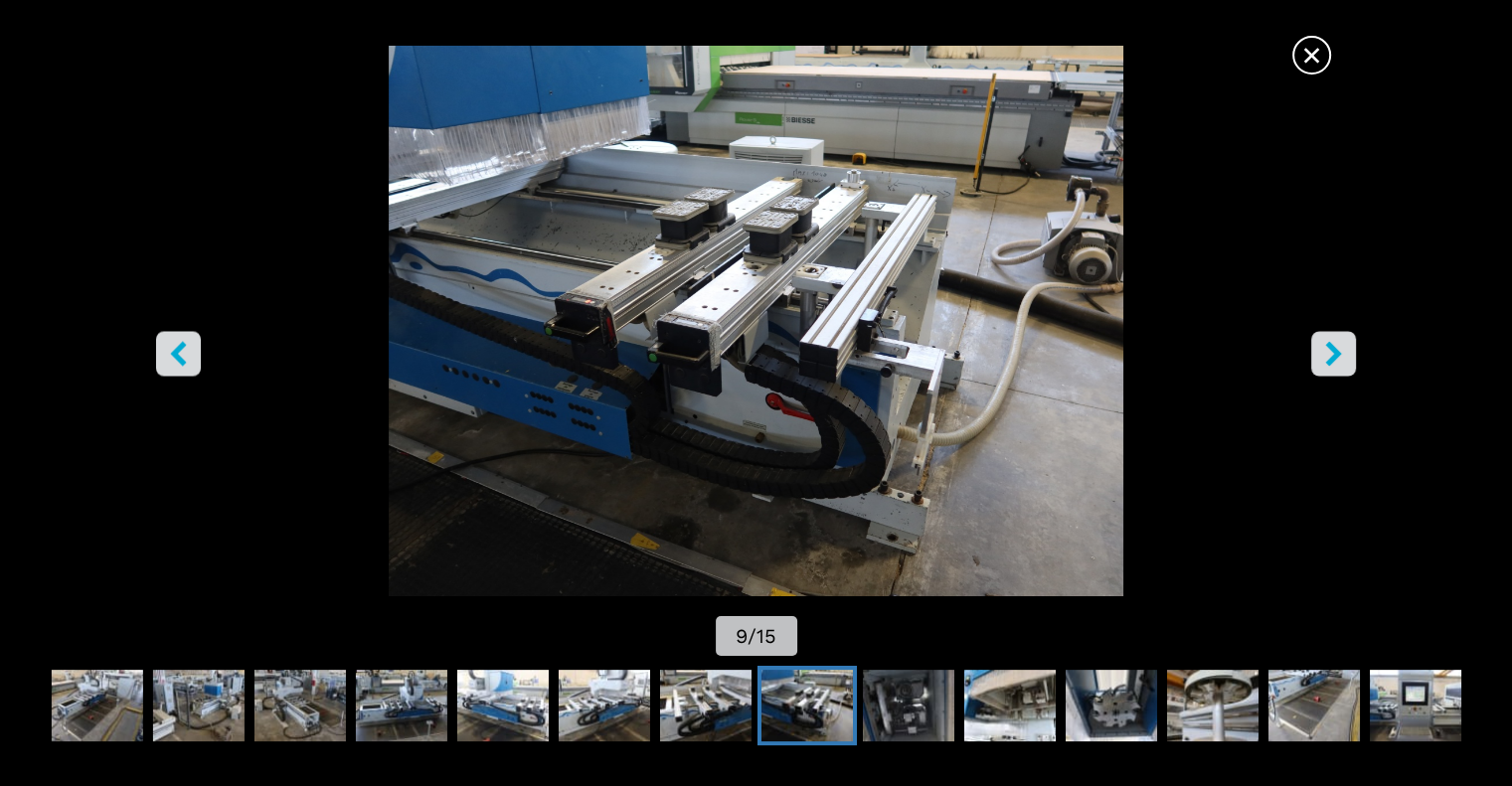 click 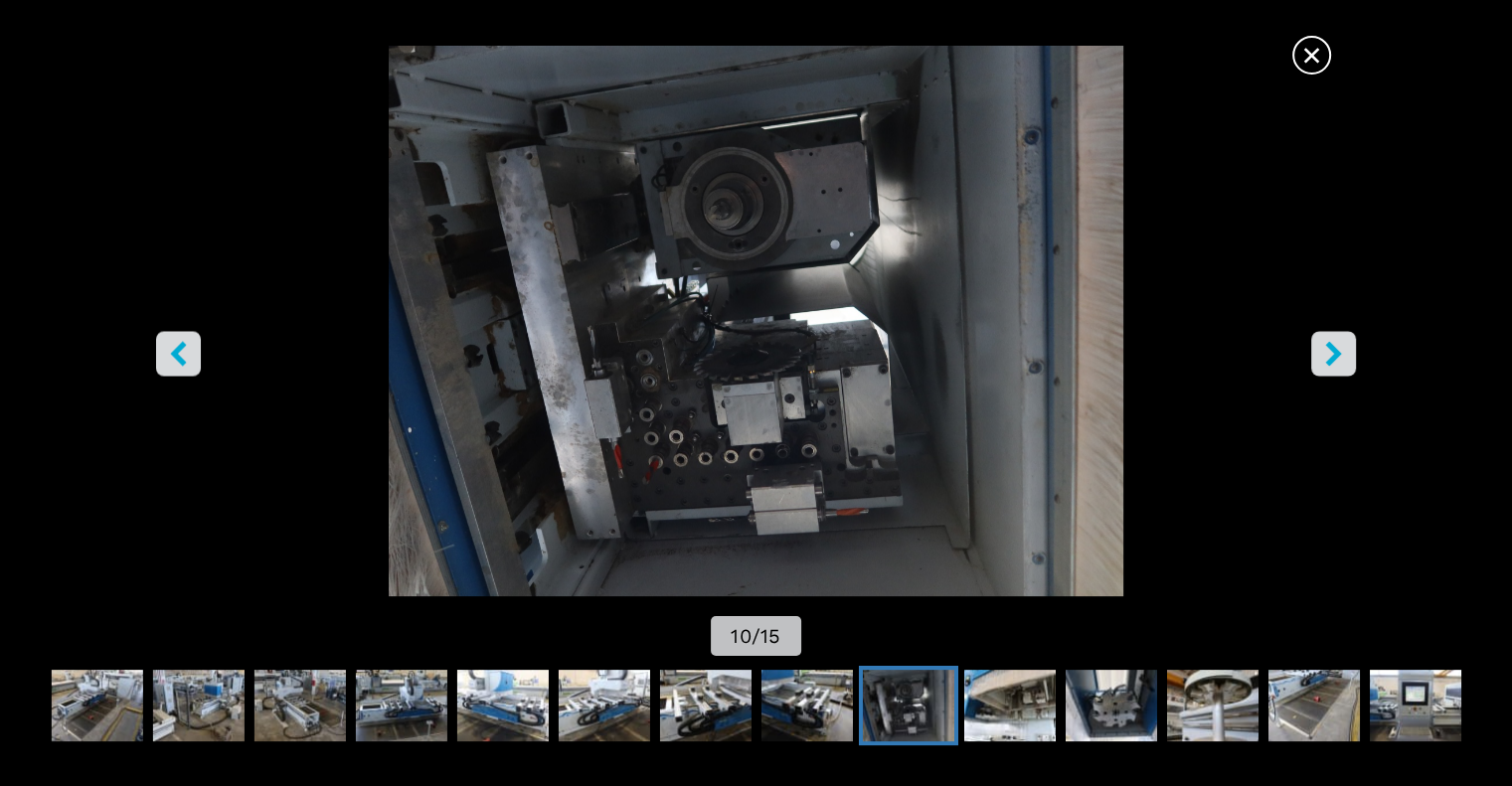 click 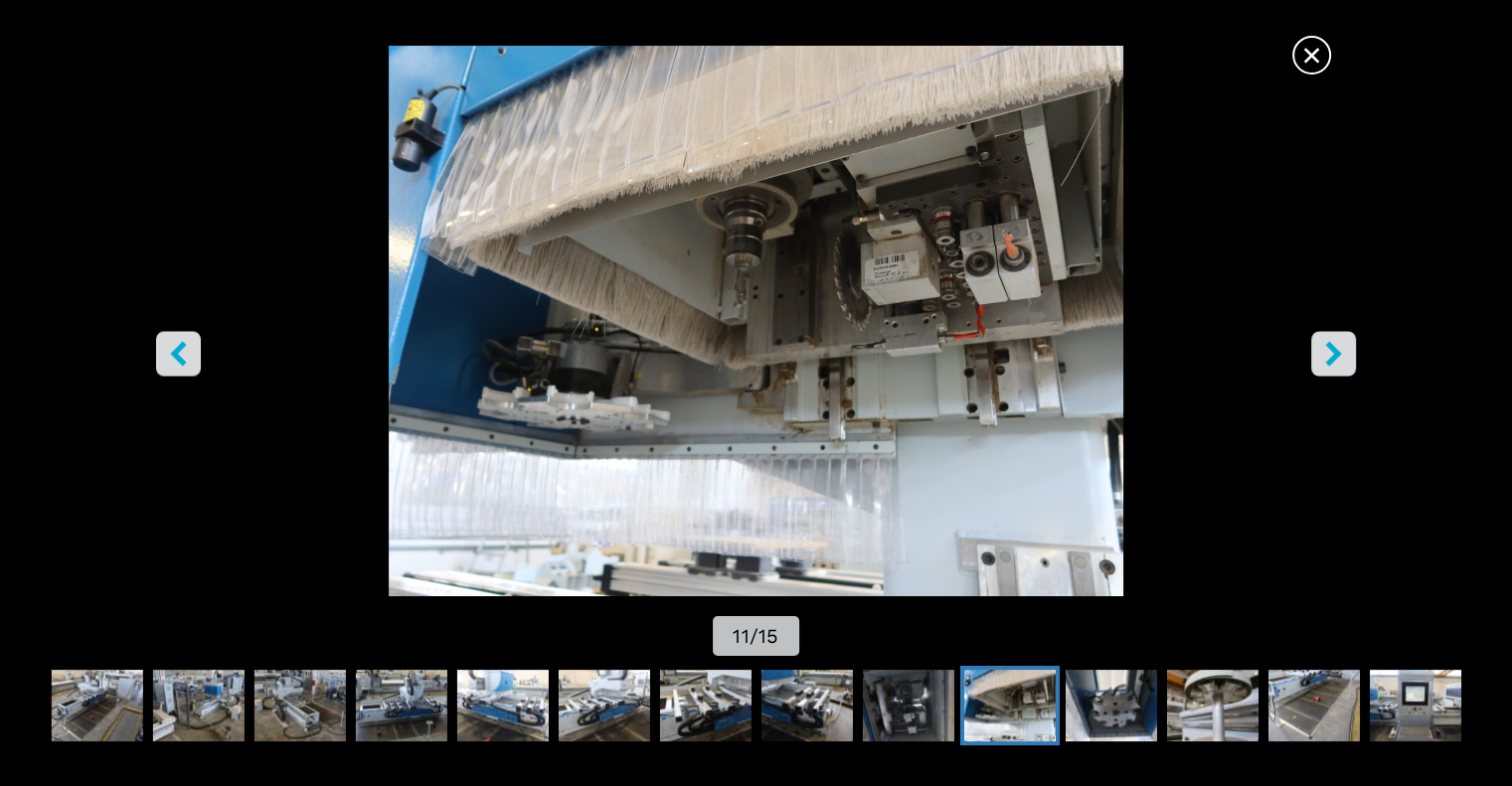 click 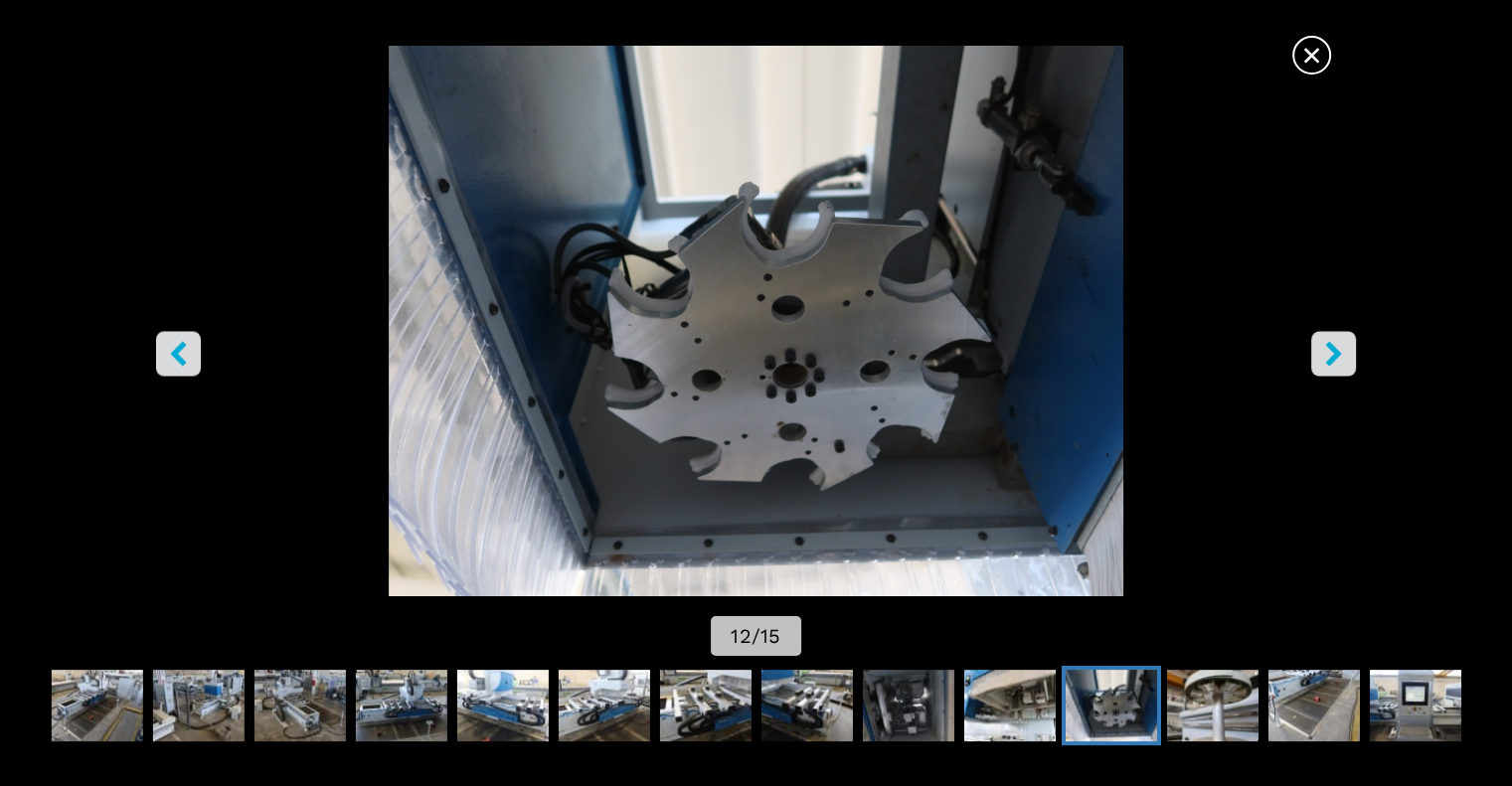 click at bounding box center (178, 353) 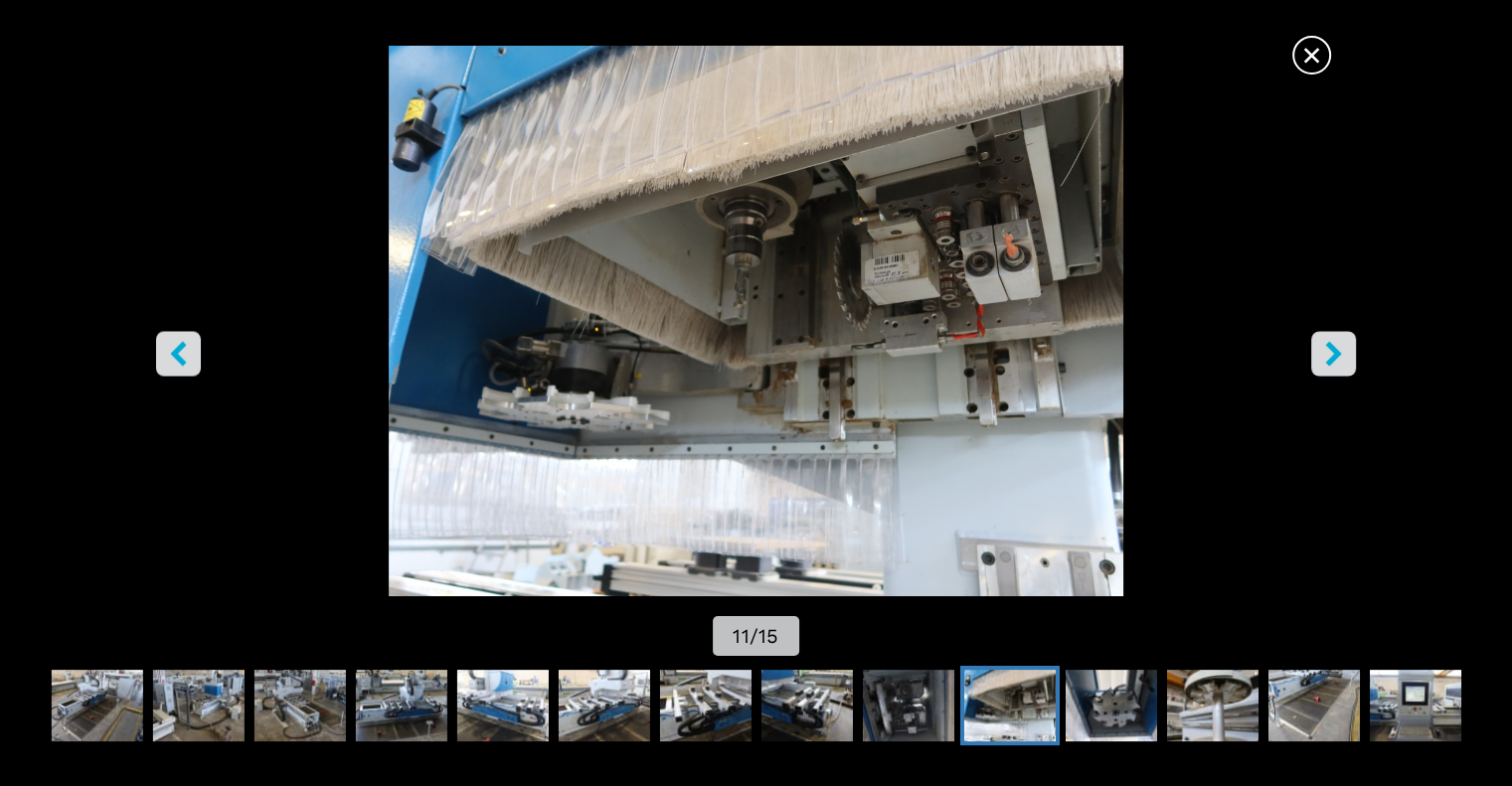 click 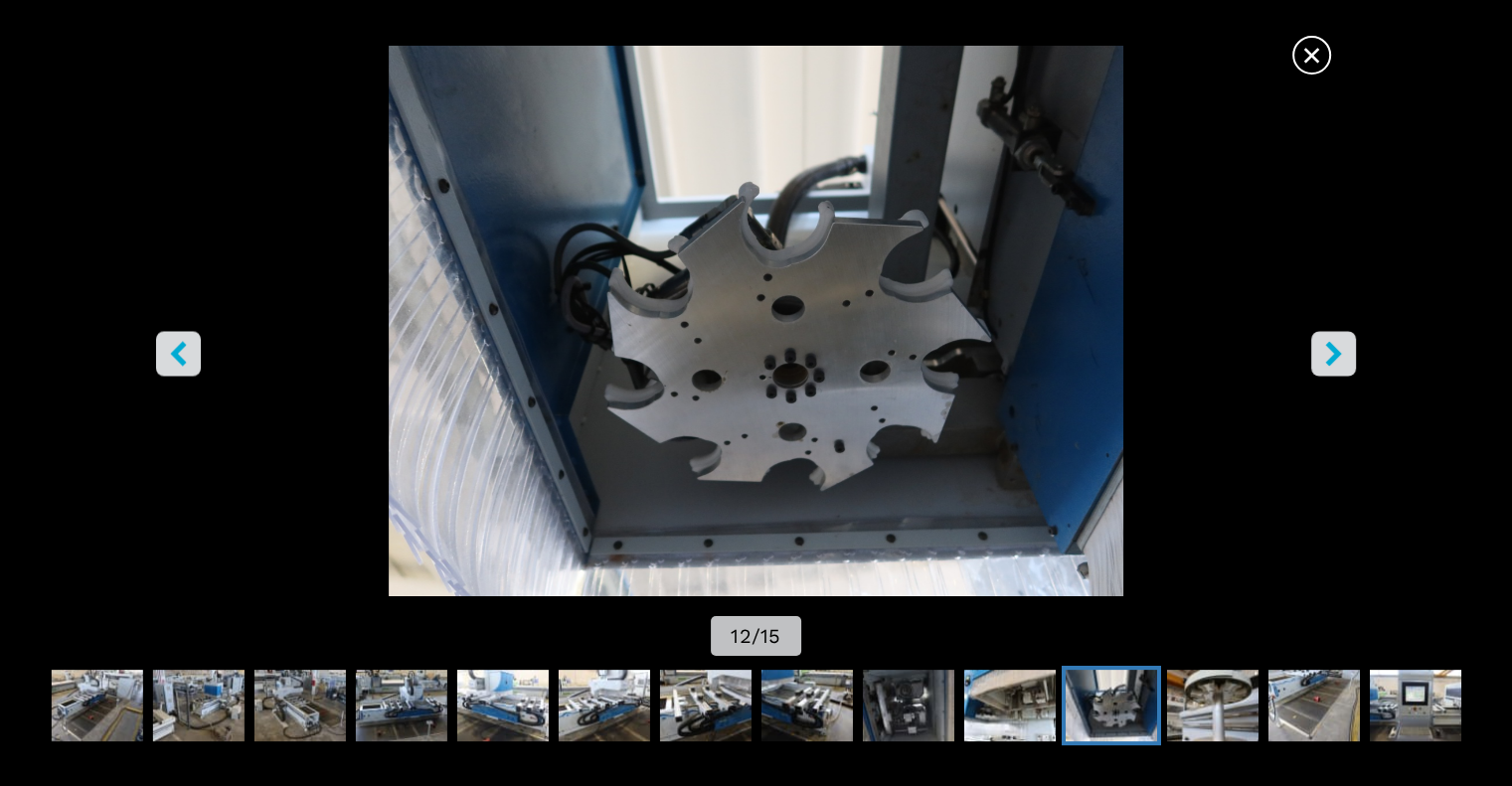 click 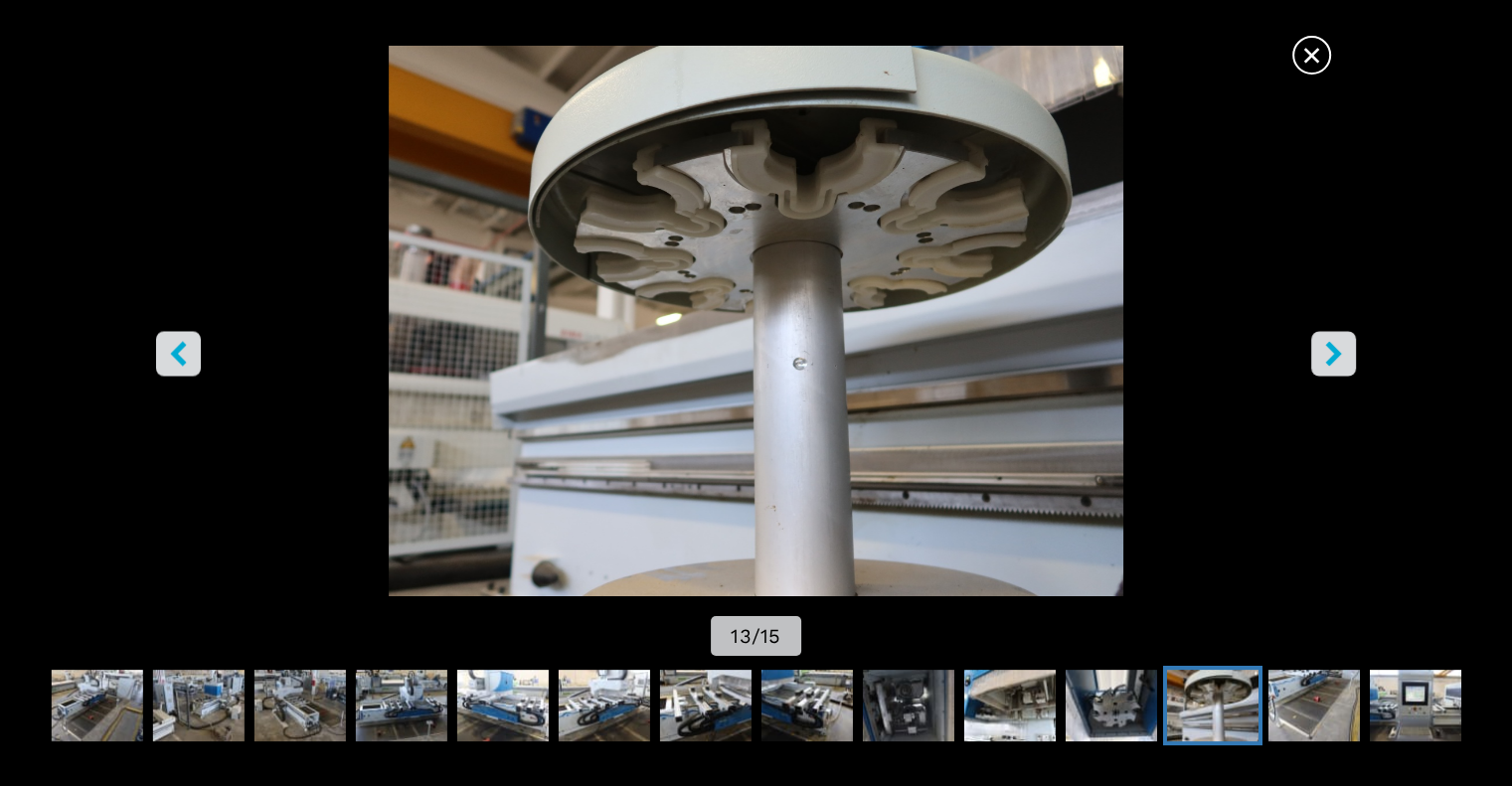 click at bounding box center (1333, 353) 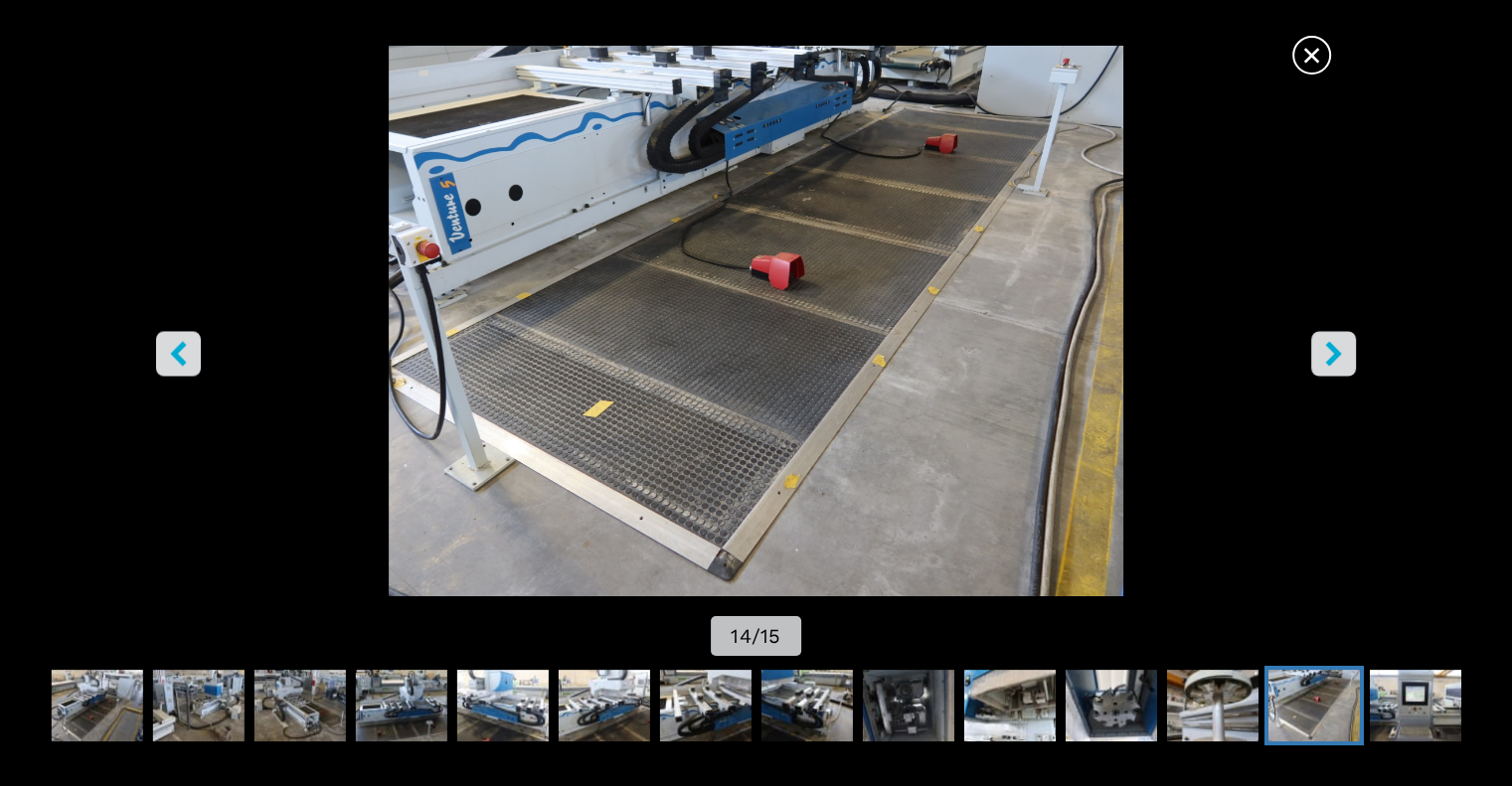 click 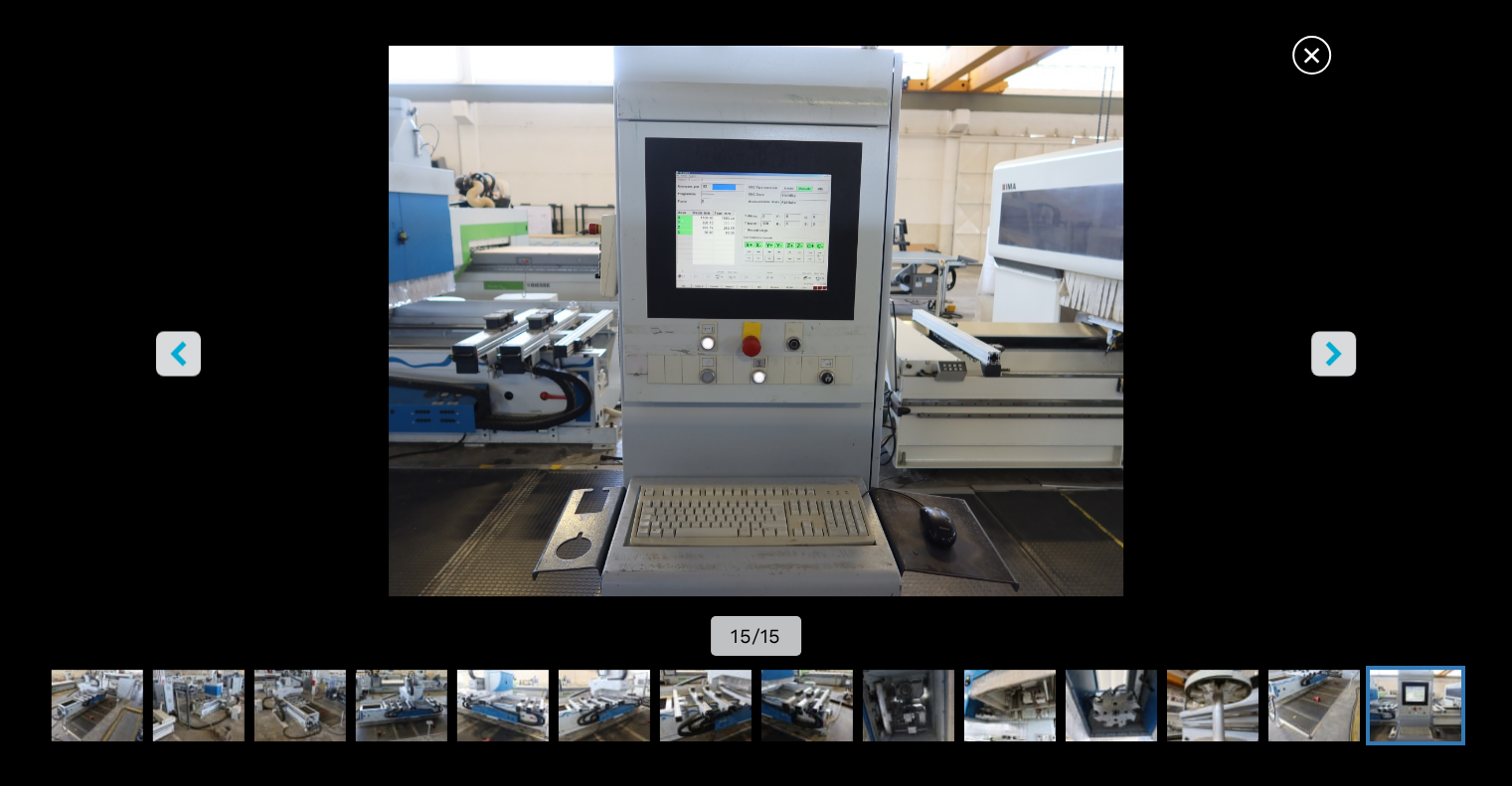 click 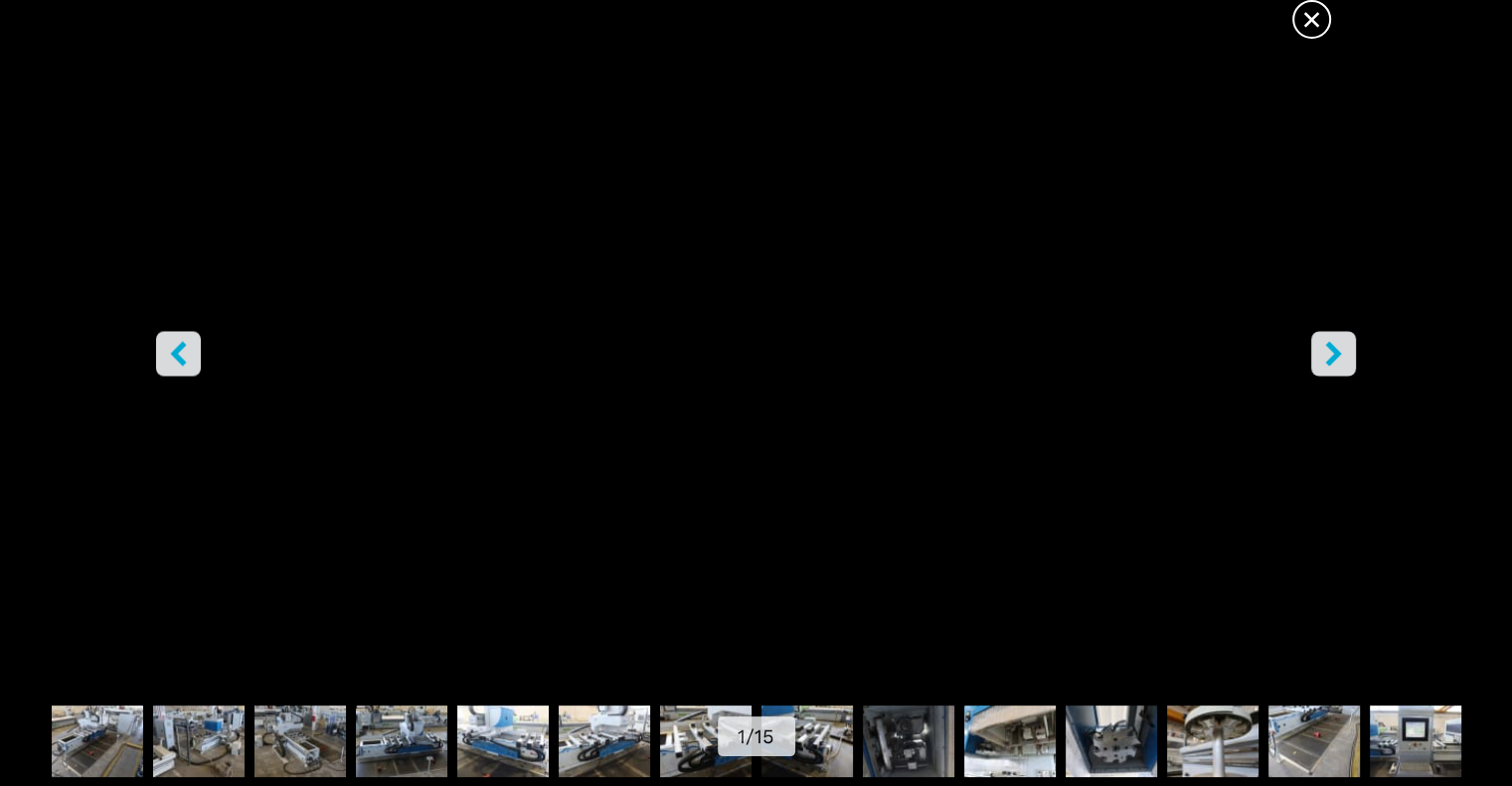 click on "×" at bounding box center [1311, 15] 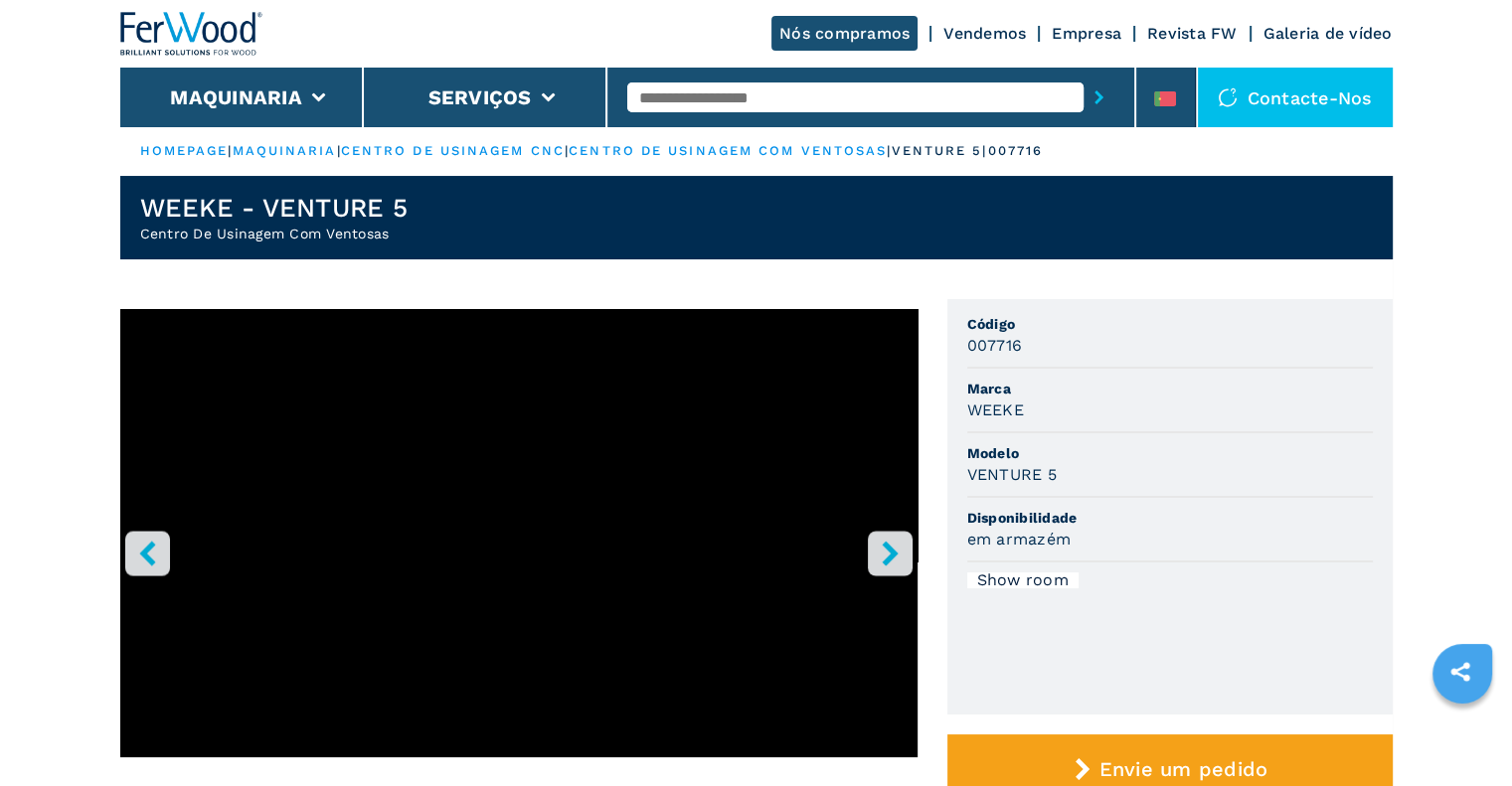 scroll, scrollTop: 0, scrollLeft: 0, axis: both 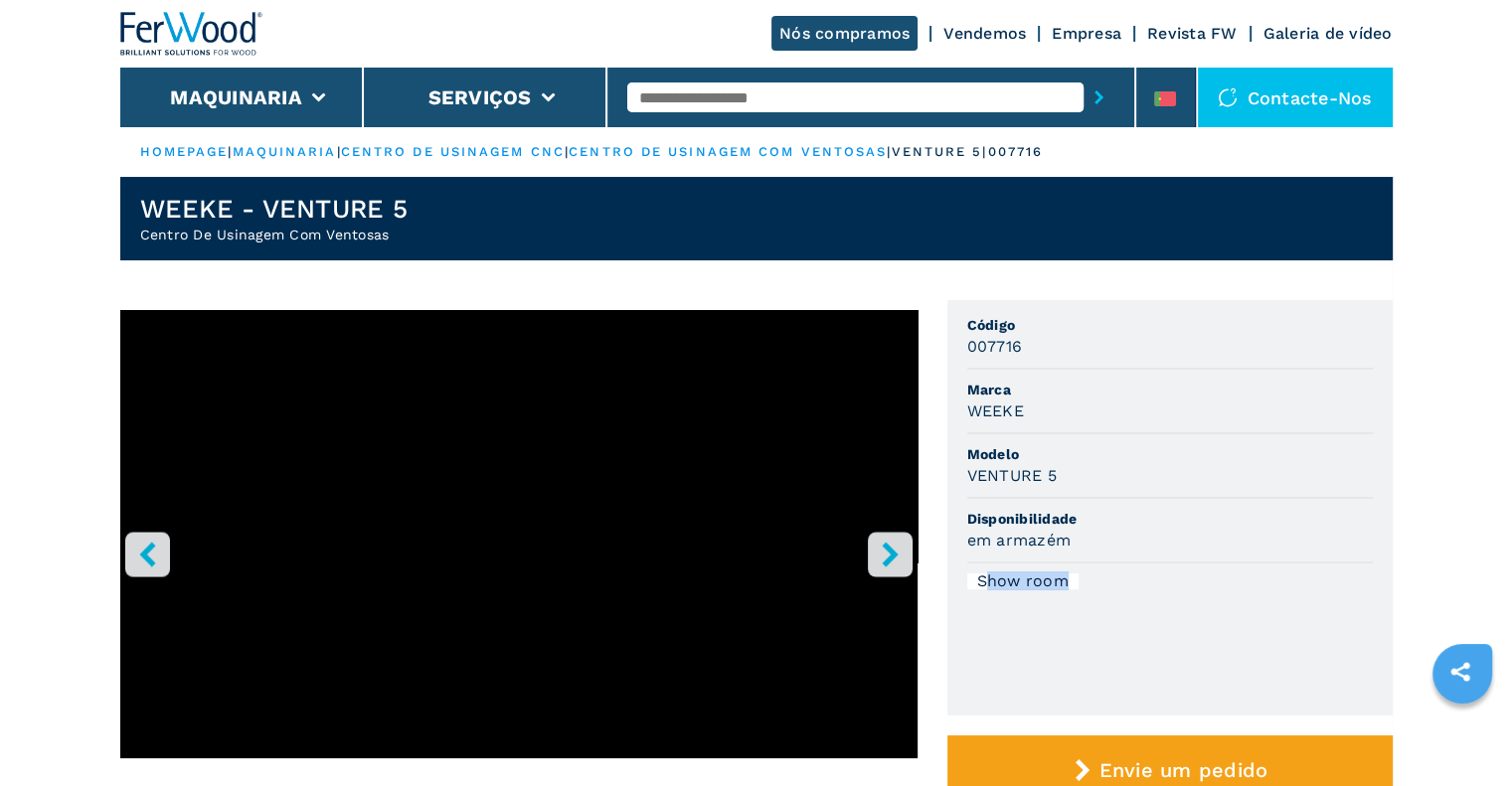 drag, startPoint x: 1090, startPoint y: 586, endPoint x: 984, endPoint y: 577, distance: 106.381389 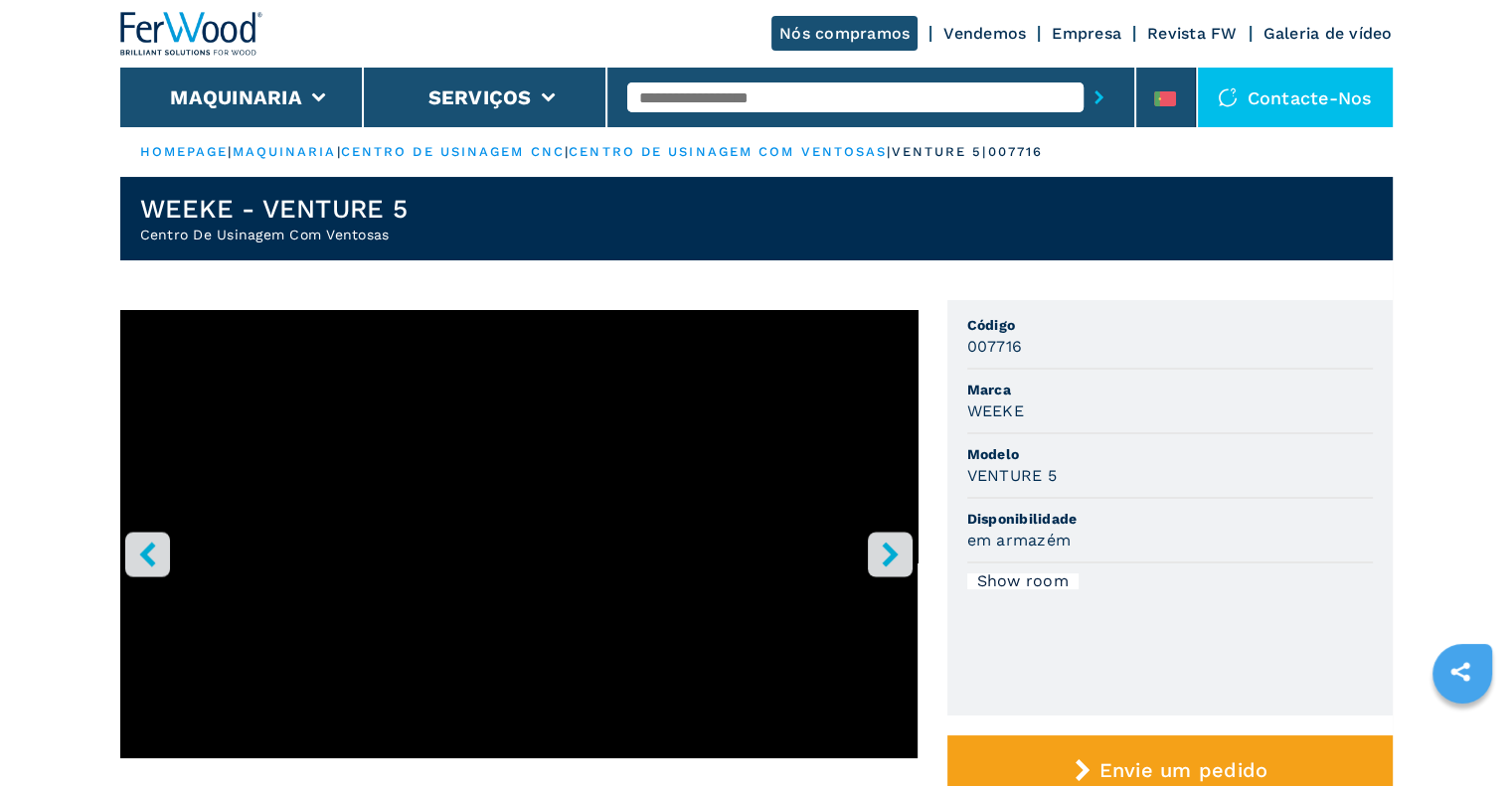 click on "Código 007716 Marca WEEKE Modelo VENTURE 5 Disponibilidade em armazém Show room" at bounding box center [1170, 508] 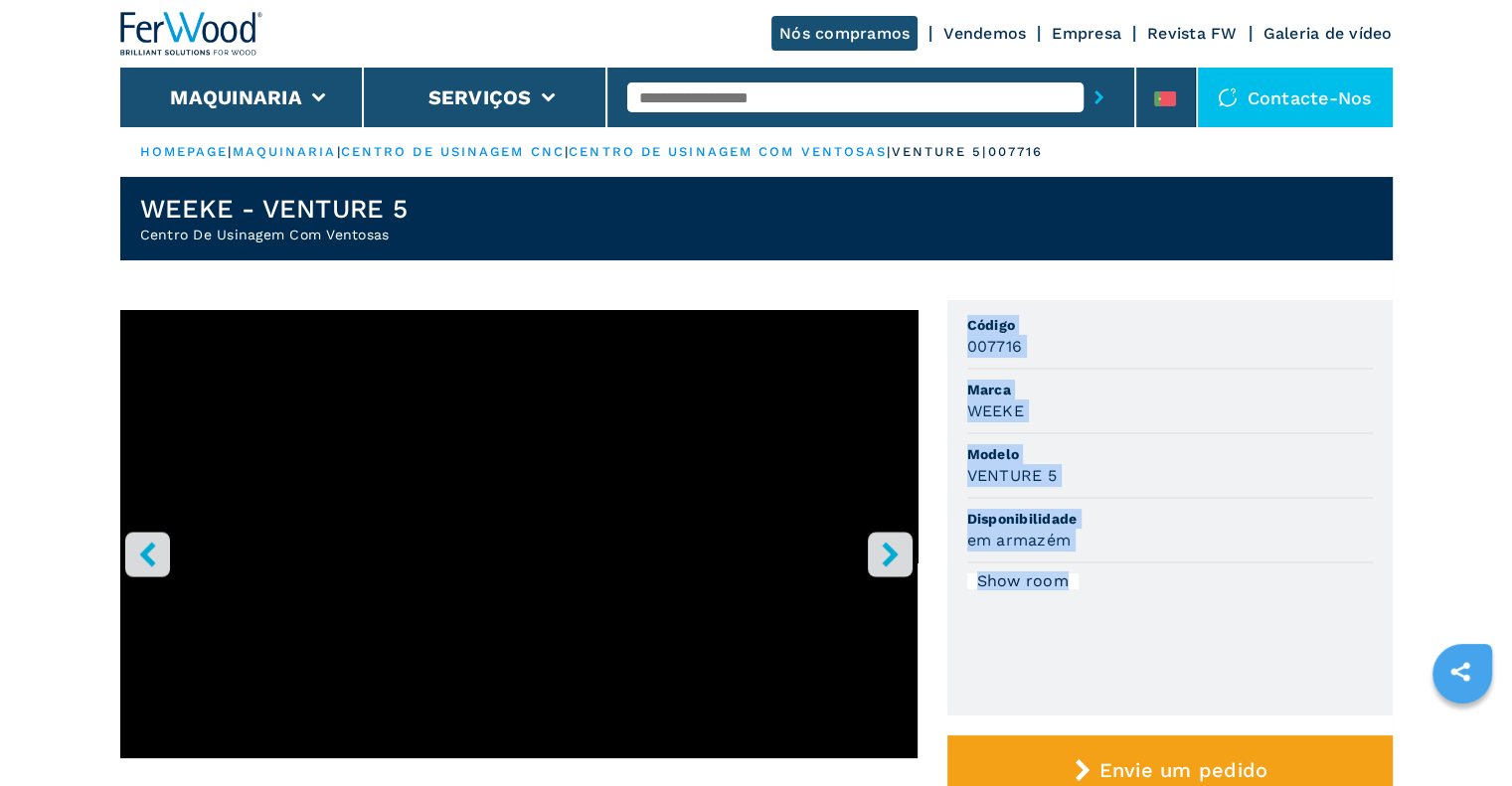drag, startPoint x: 1078, startPoint y: 584, endPoint x: 926, endPoint y: 578, distance: 152.11837 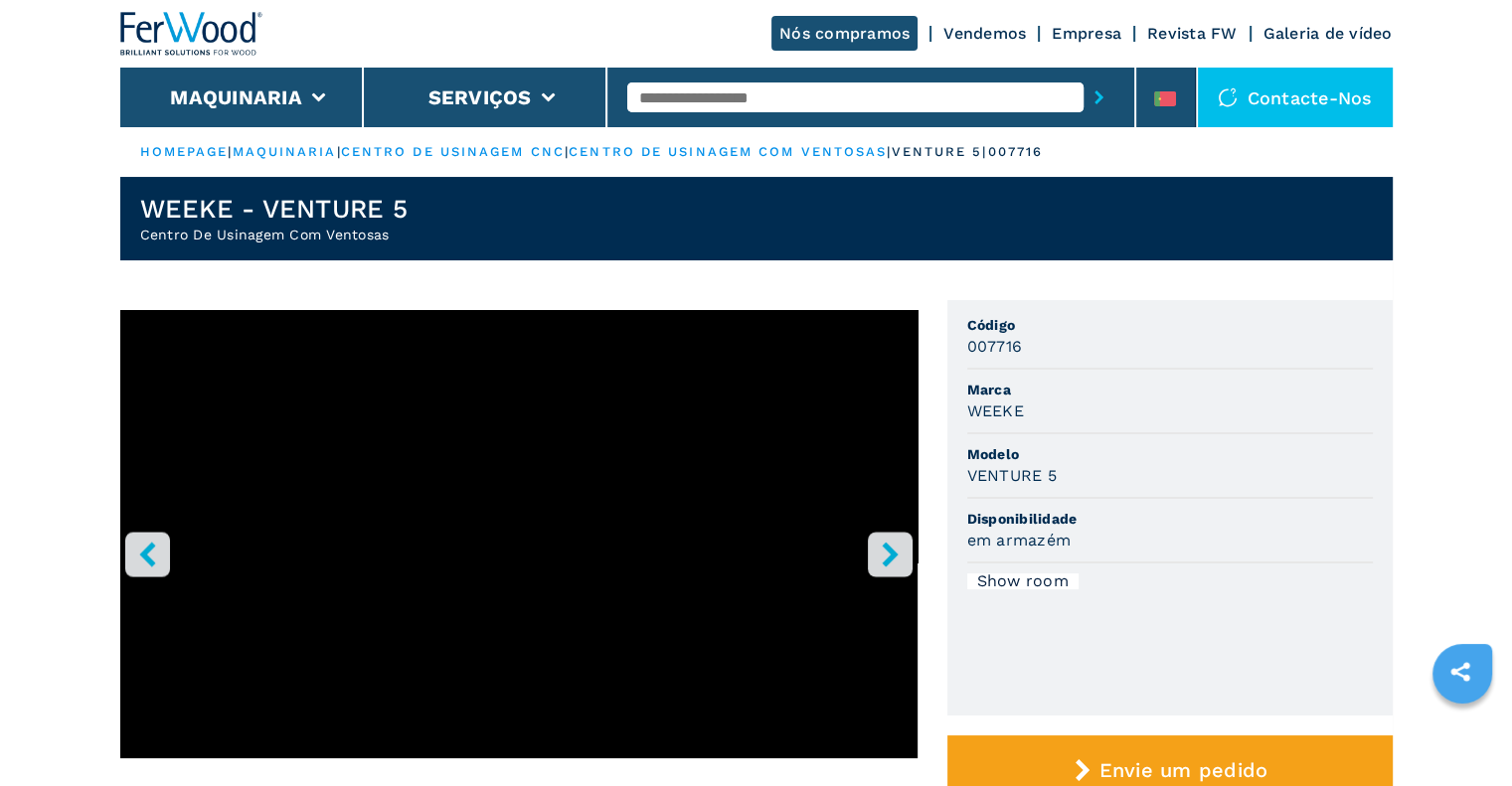 click on "Show room" at bounding box center [1170, 581] 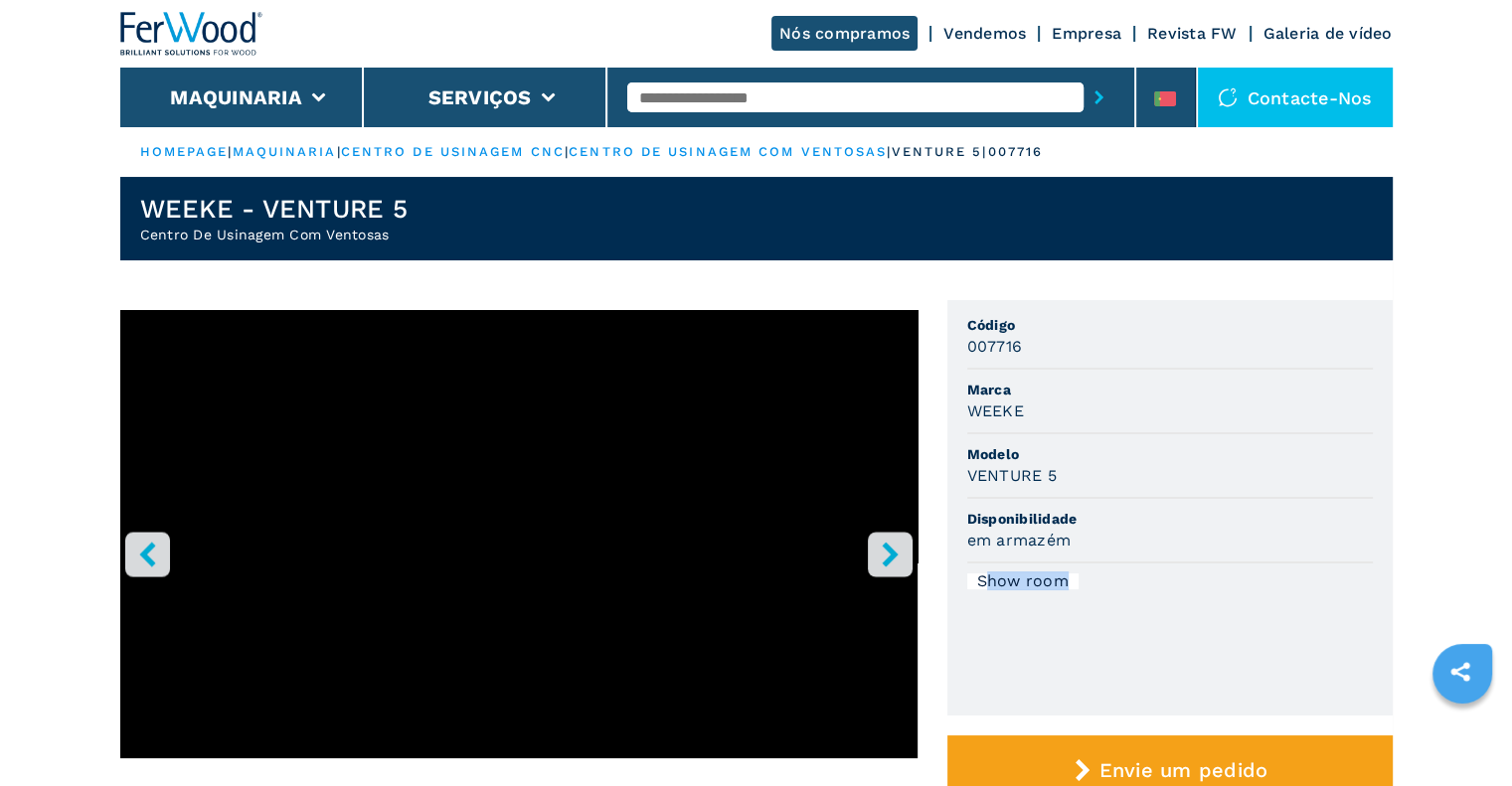 drag, startPoint x: 1084, startPoint y: 585, endPoint x: 1025, endPoint y: 591, distance: 59.3043 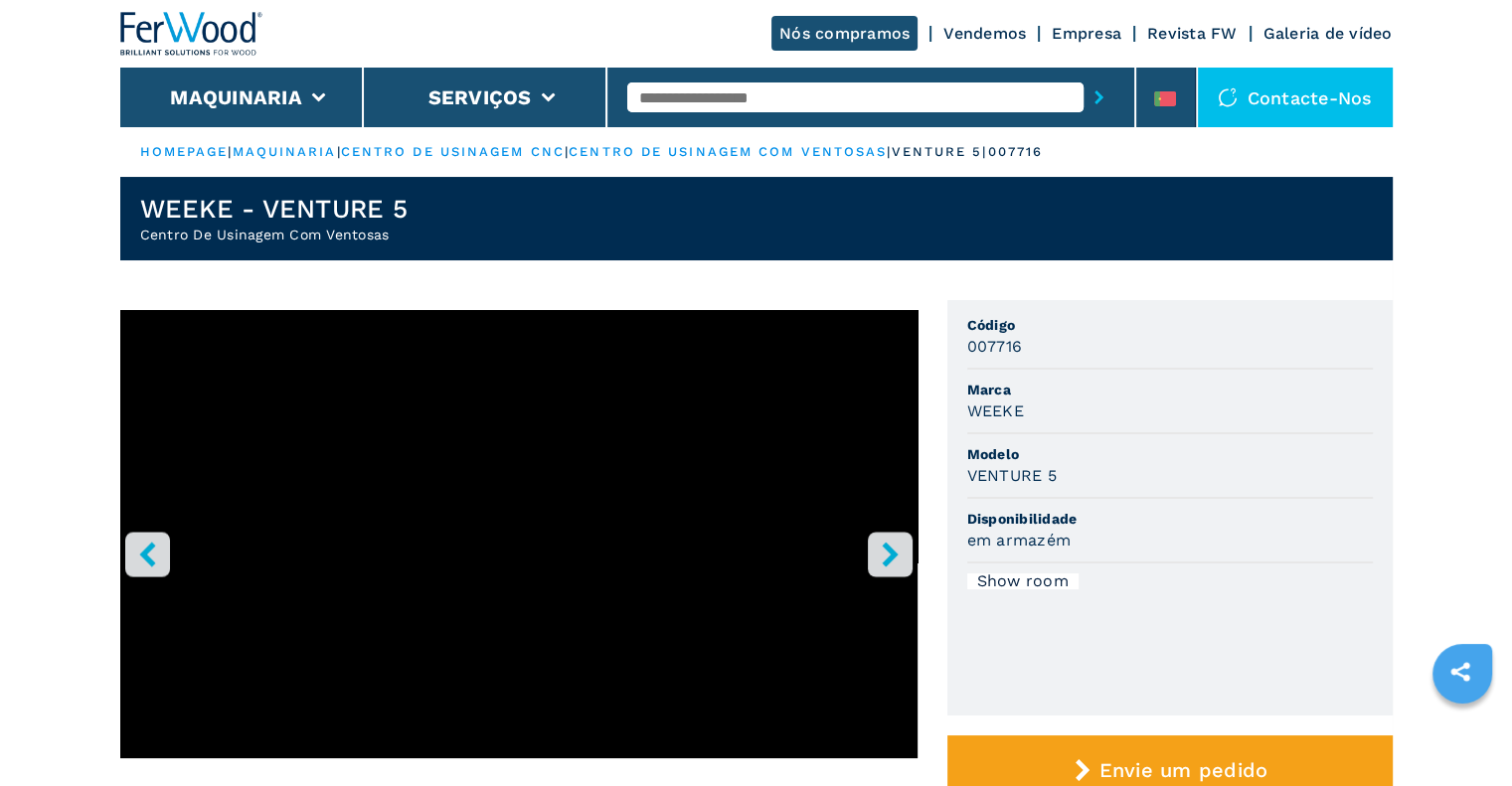 click on "Código 007716 Marca WEEKE Modelo VENTURE 5 Disponibilidade em armazém Show room" at bounding box center [1170, 508] 